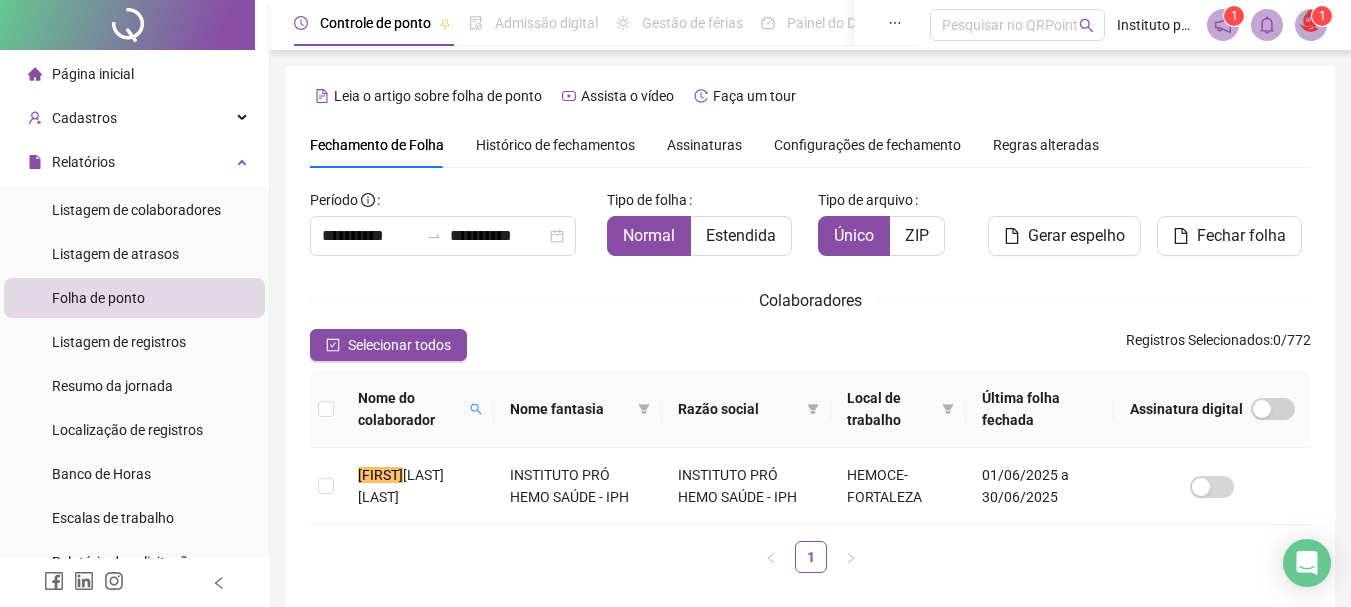 scroll, scrollTop: 92, scrollLeft: 0, axis: vertical 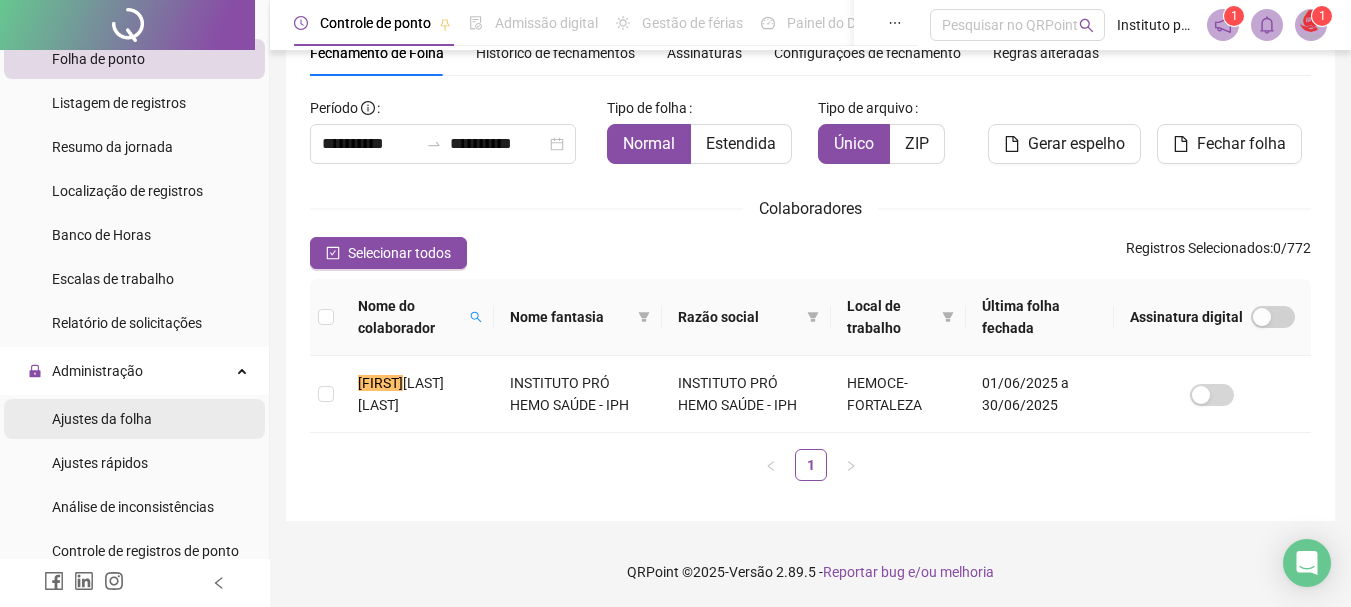 click on "Ajustes da folha" at bounding box center [102, 419] 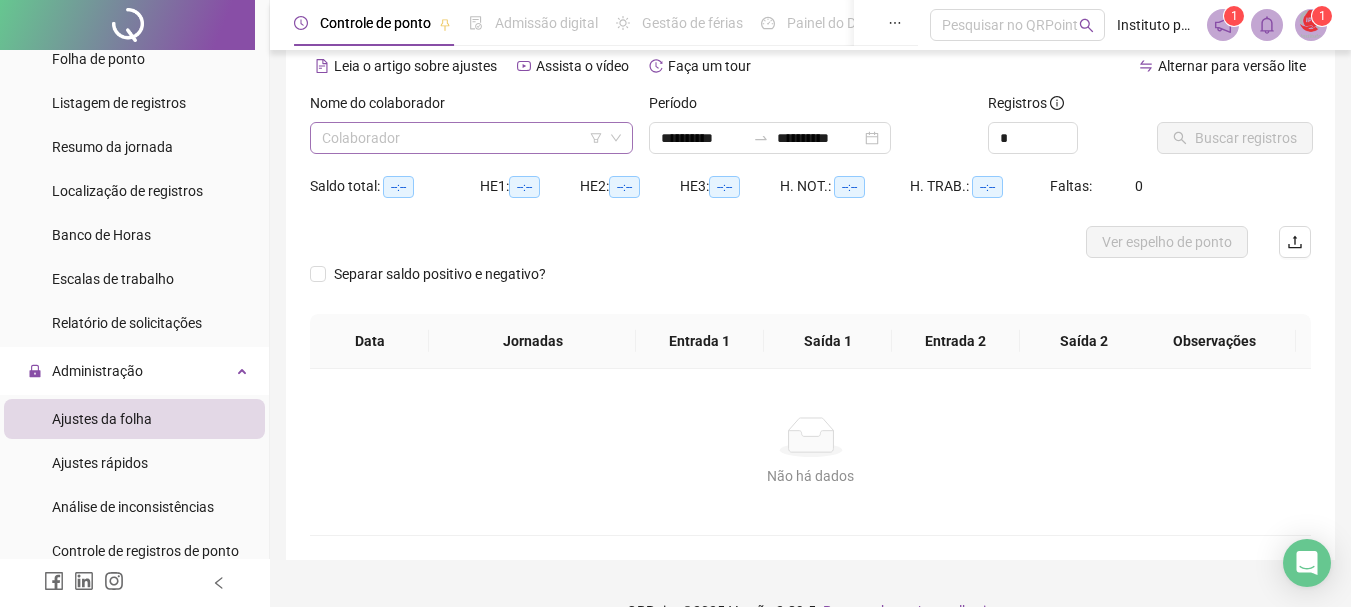 click at bounding box center (462, 138) 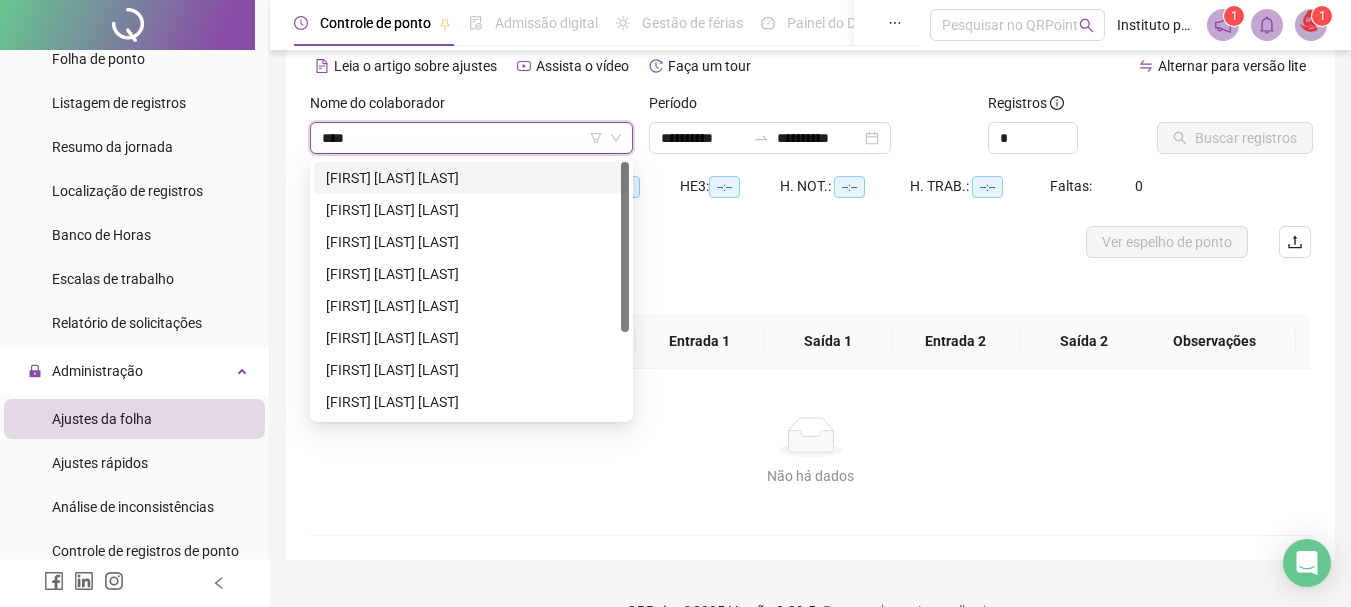 type on "*****" 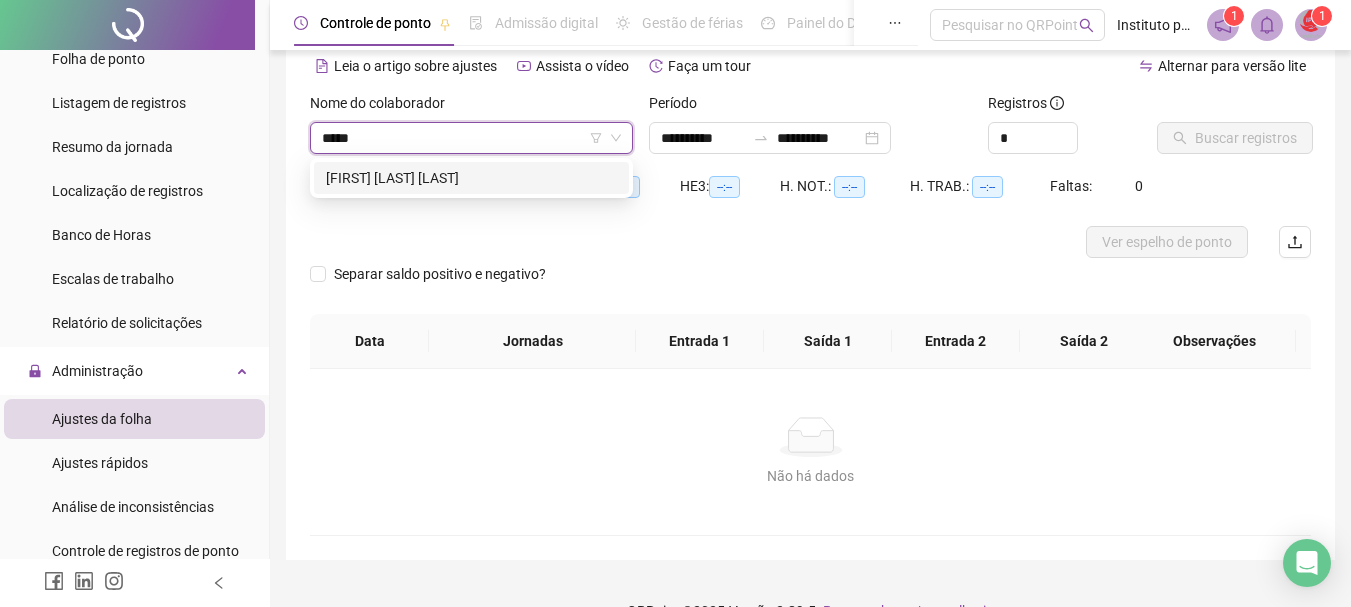 click on "[FIRST] [LAST] [LAST]" at bounding box center [471, 178] 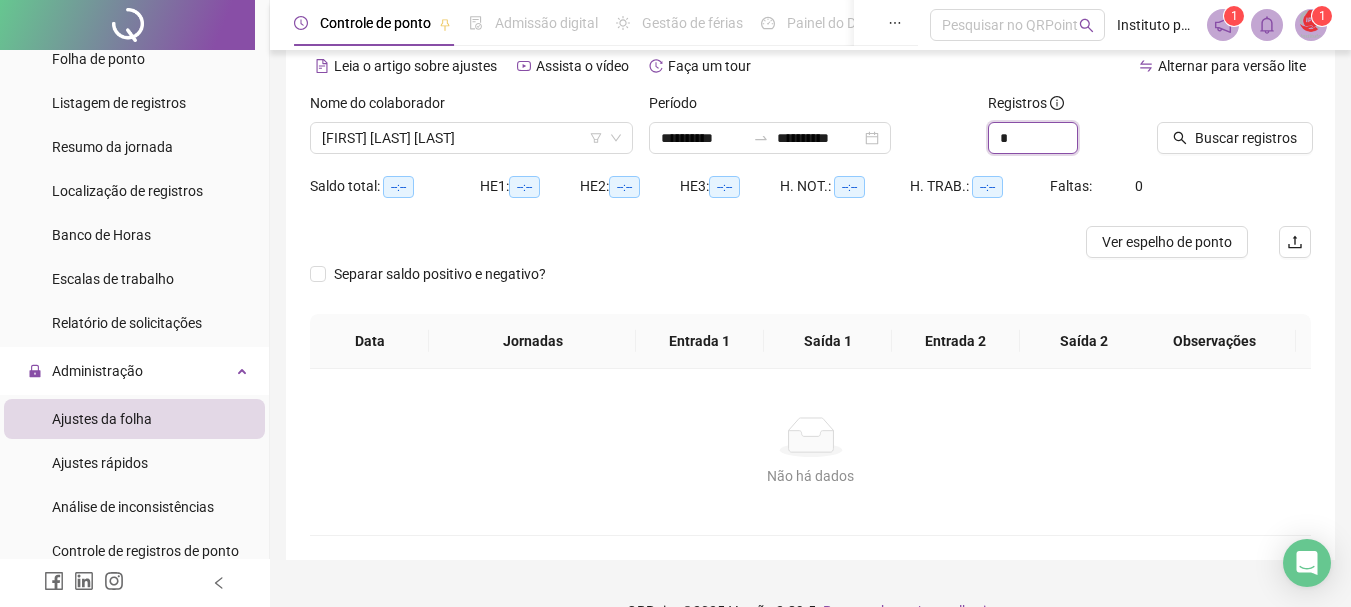 drag, startPoint x: 1017, startPoint y: 137, endPoint x: 858, endPoint y: 159, distance: 160.5148 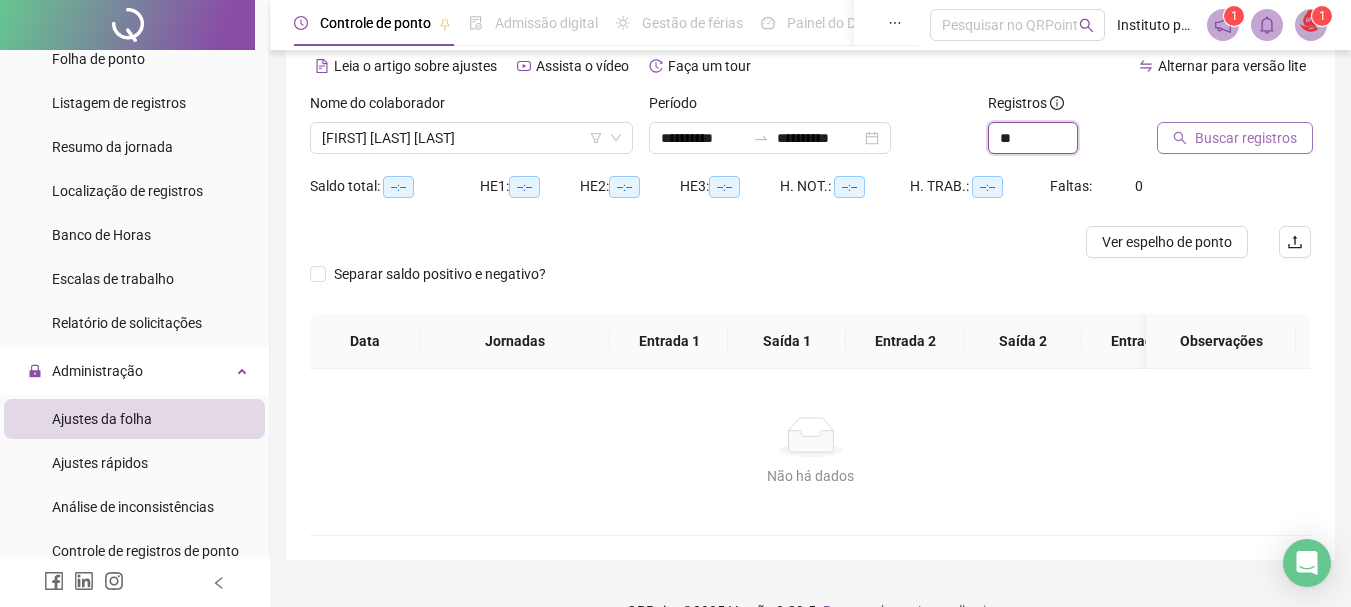 type on "**" 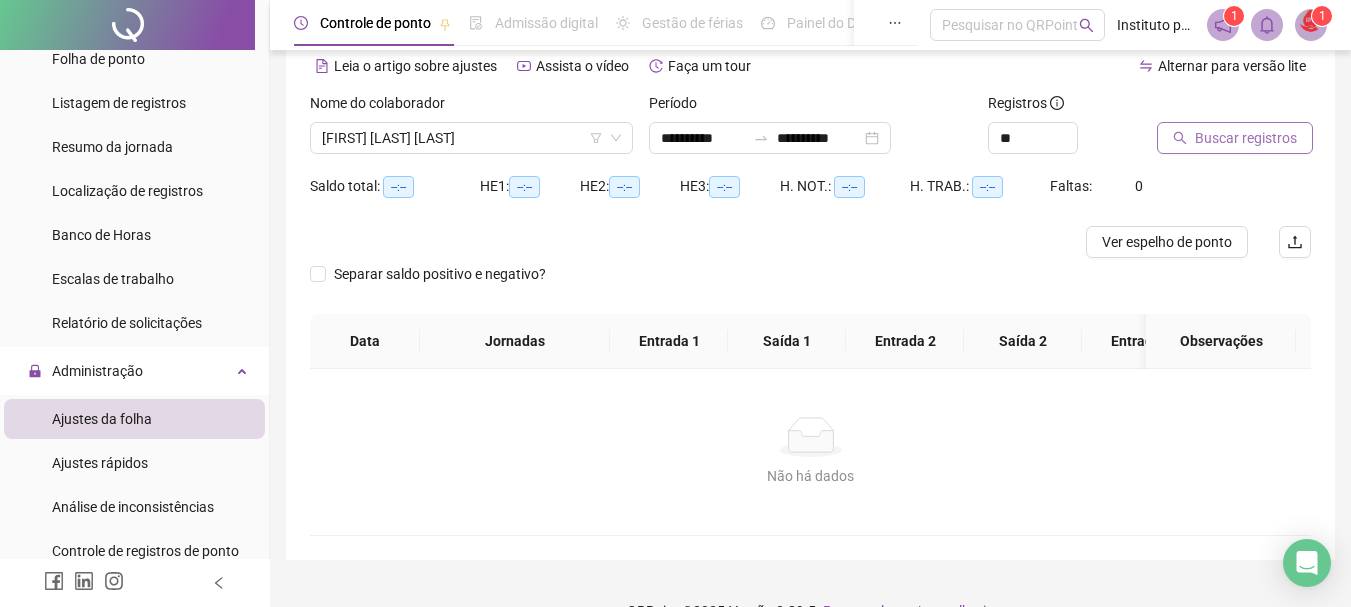 click on "Buscar registros" at bounding box center (1246, 138) 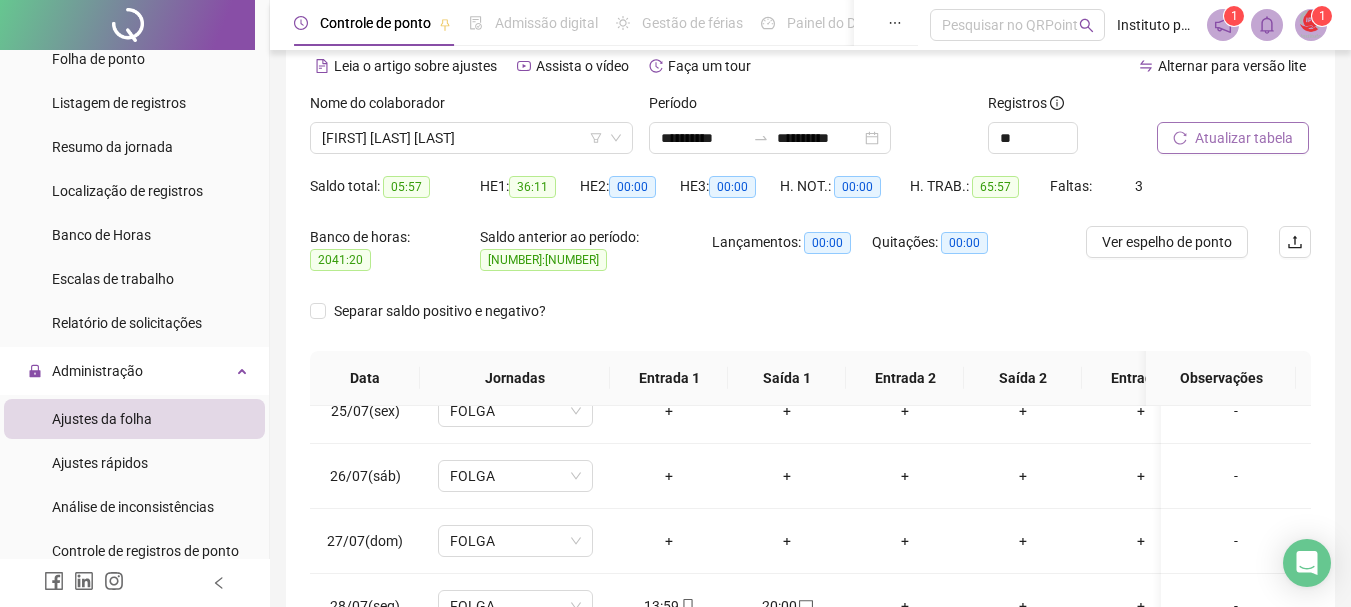 scroll, scrollTop: 1603, scrollLeft: 0, axis: vertical 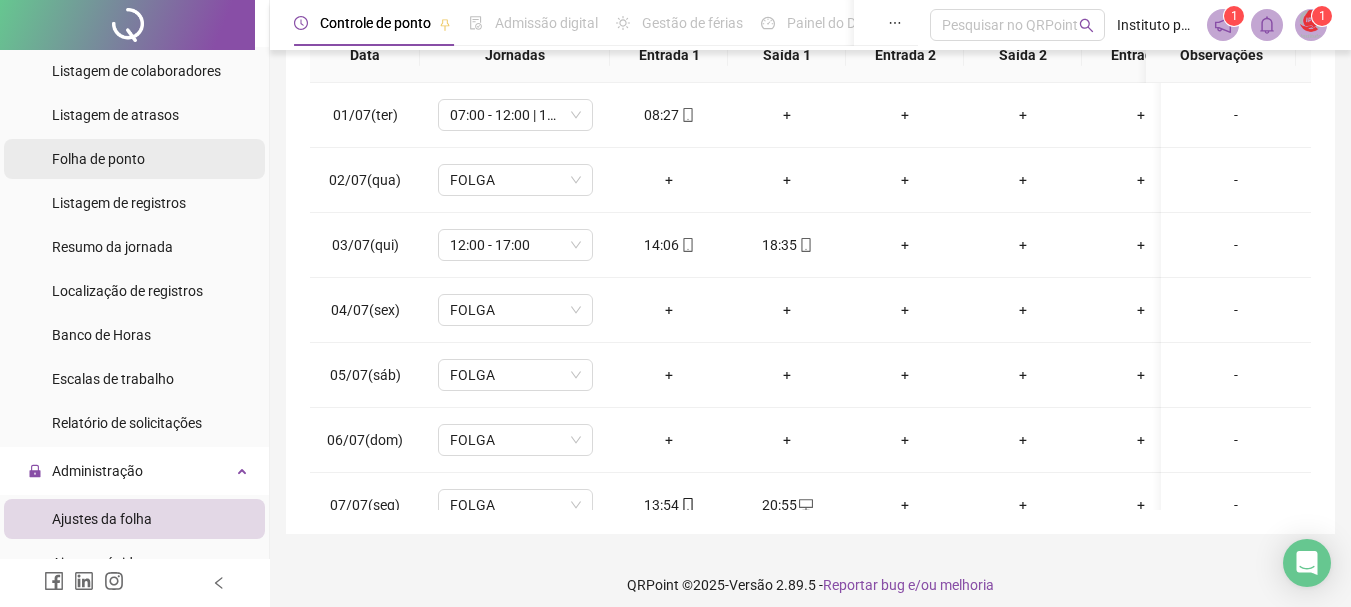 click on "Folha de ponto" at bounding box center (98, 159) 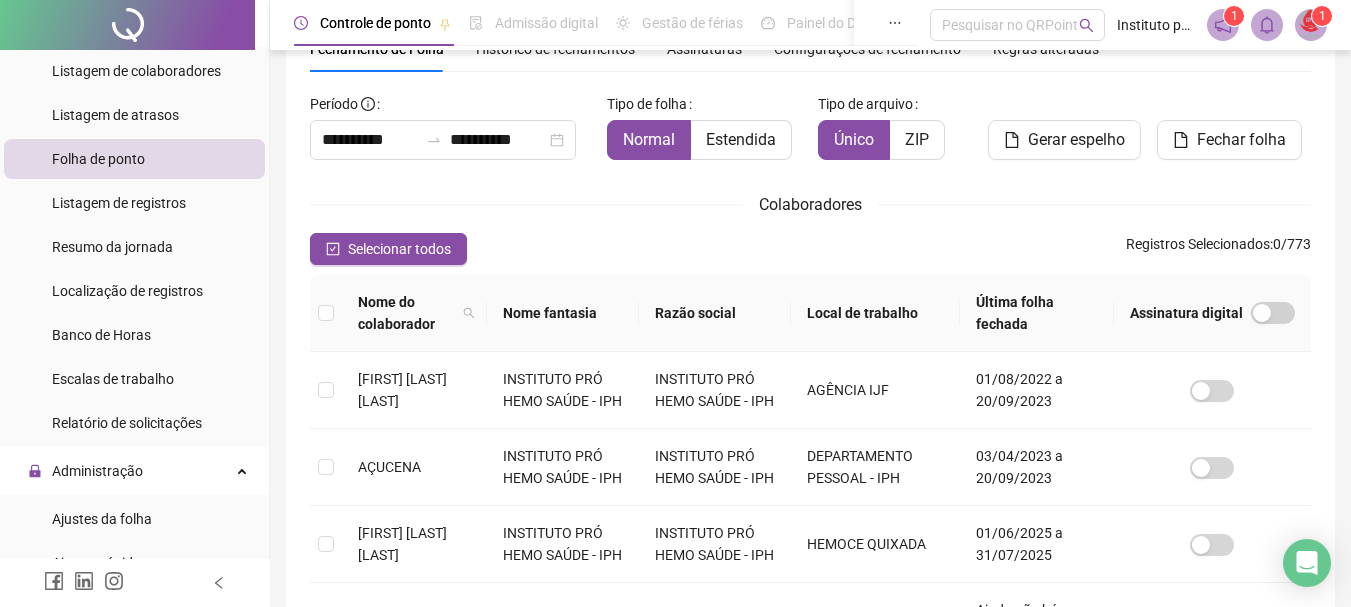 scroll, scrollTop: 106, scrollLeft: 0, axis: vertical 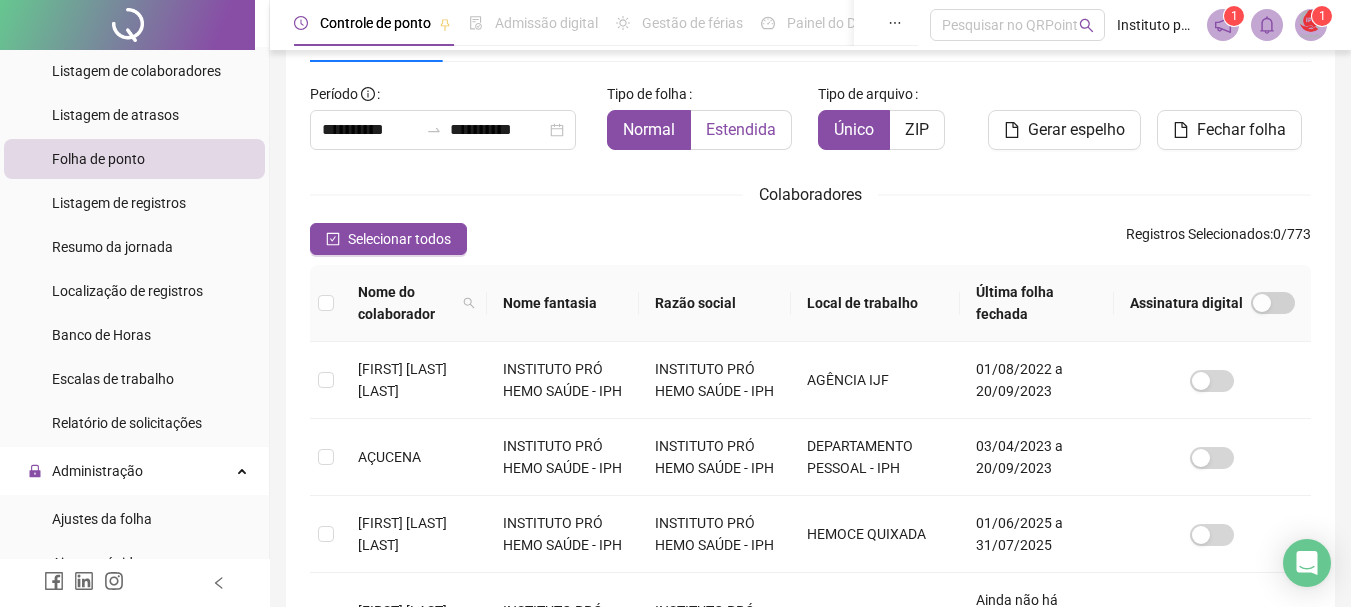 click on "Estendida" at bounding box center [741, 129] 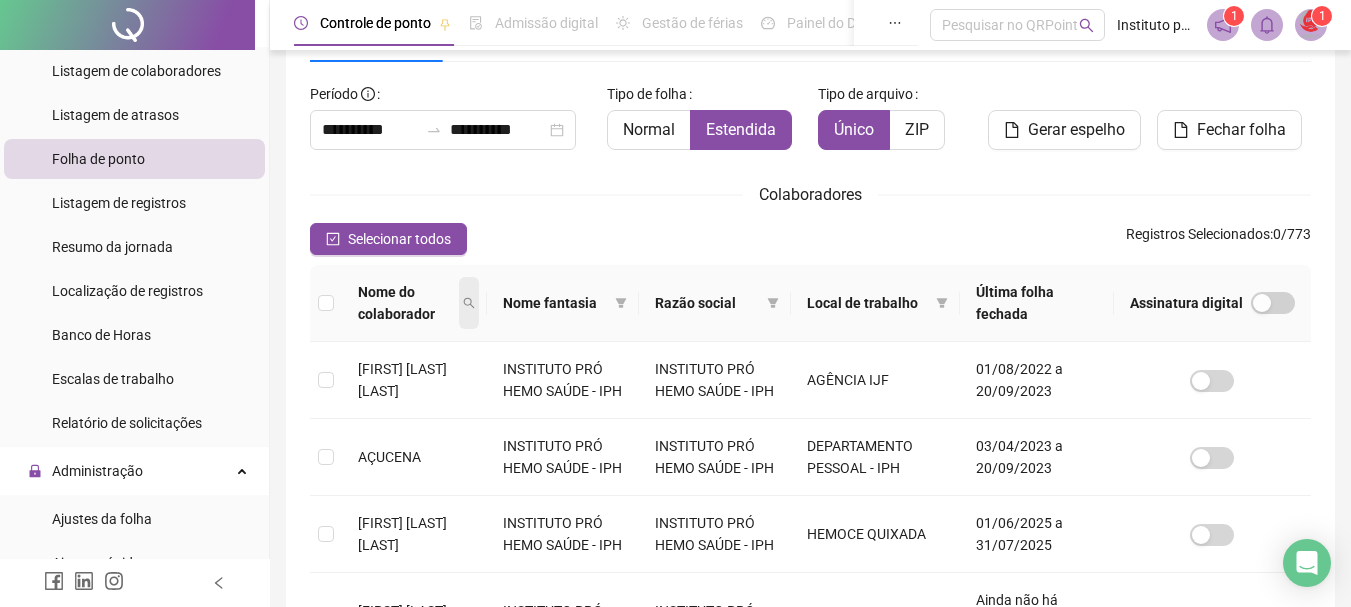 click 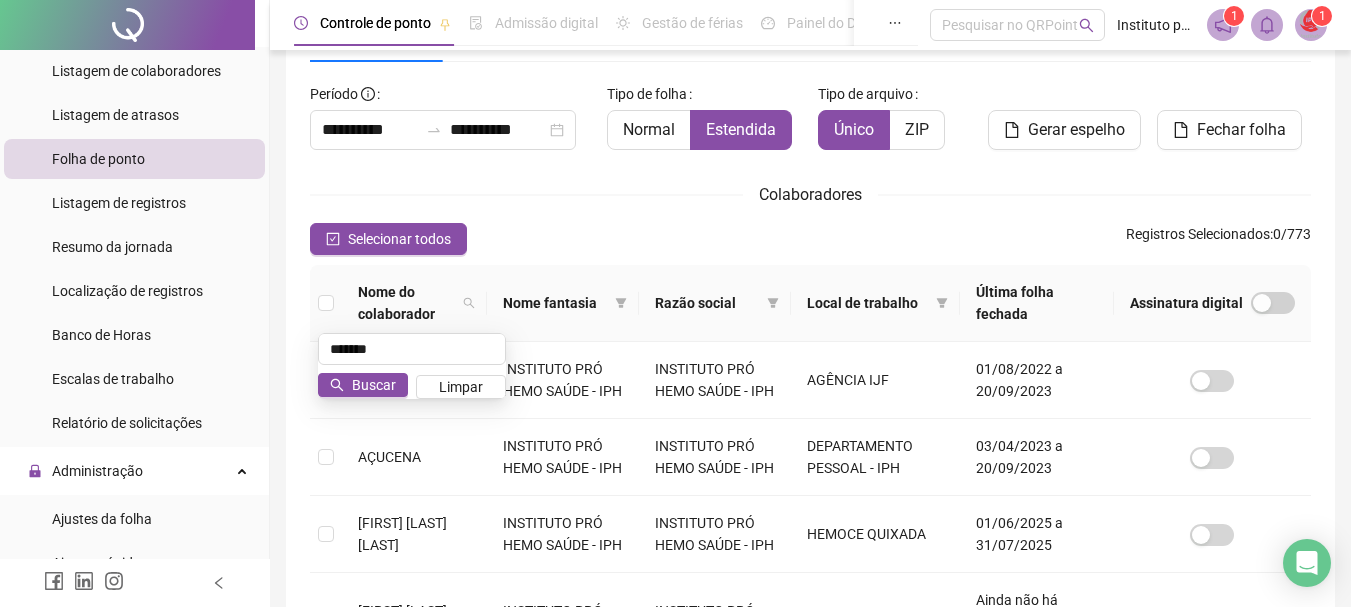 type on "*******" 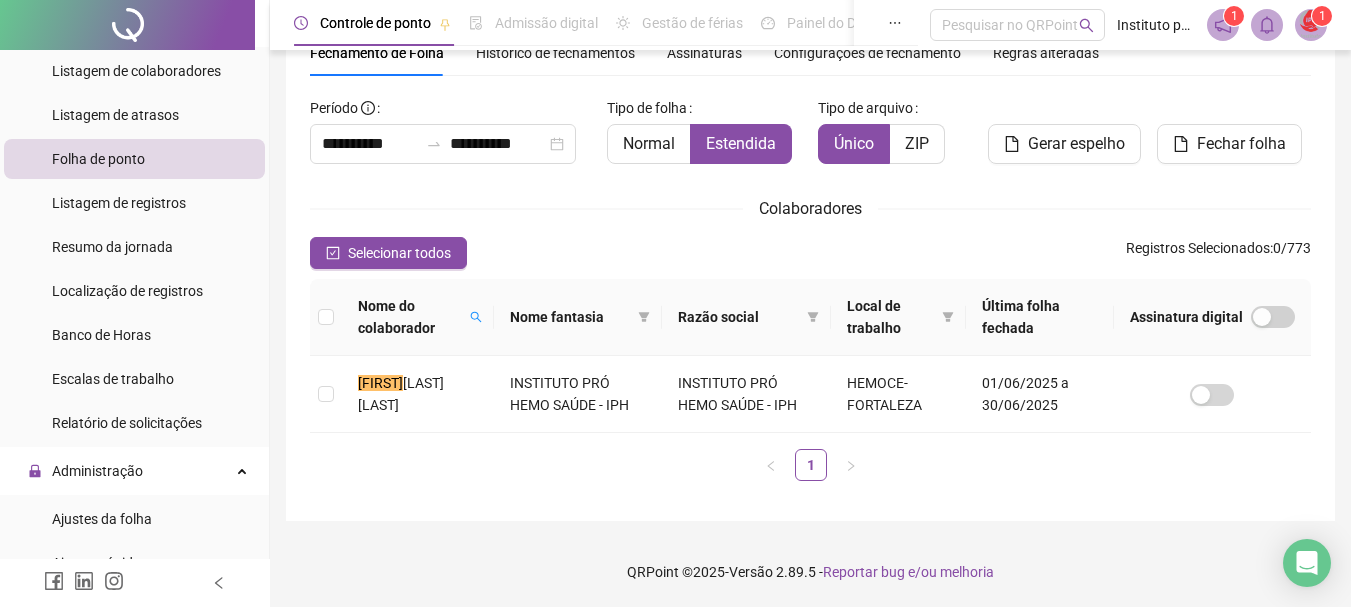 scroll, scrollTop: 92, scrollLeft: 0, axis: vertical 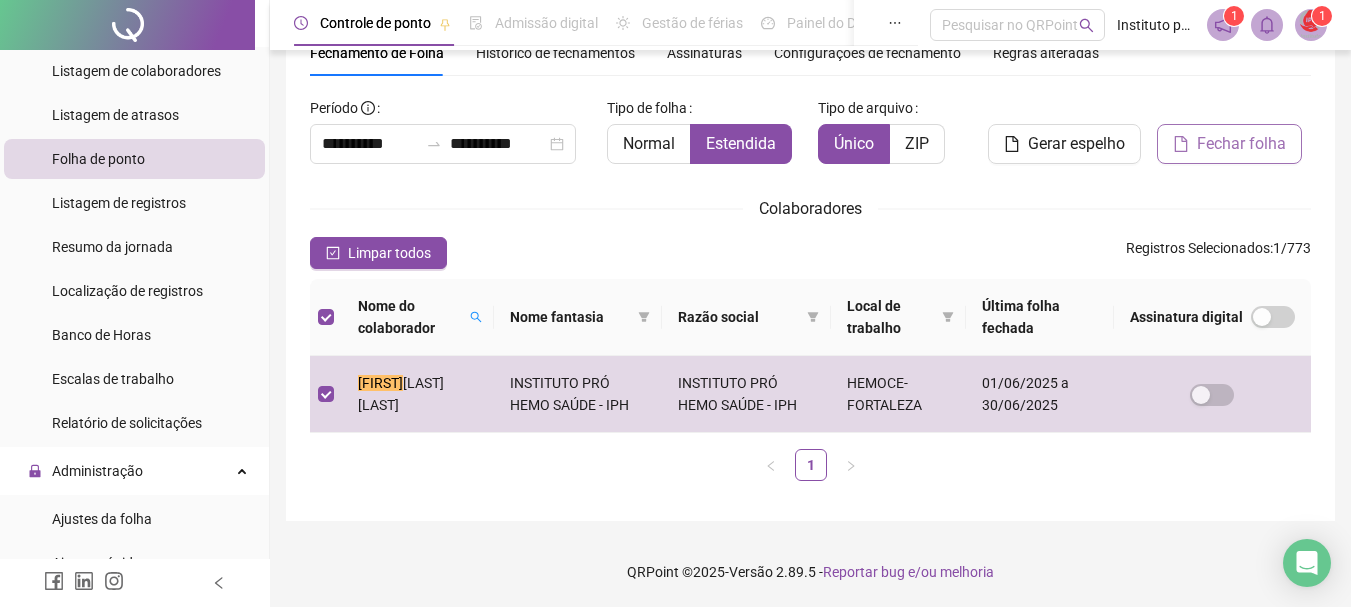 click on "Fechar folha" at bounding box center [1241, 144] 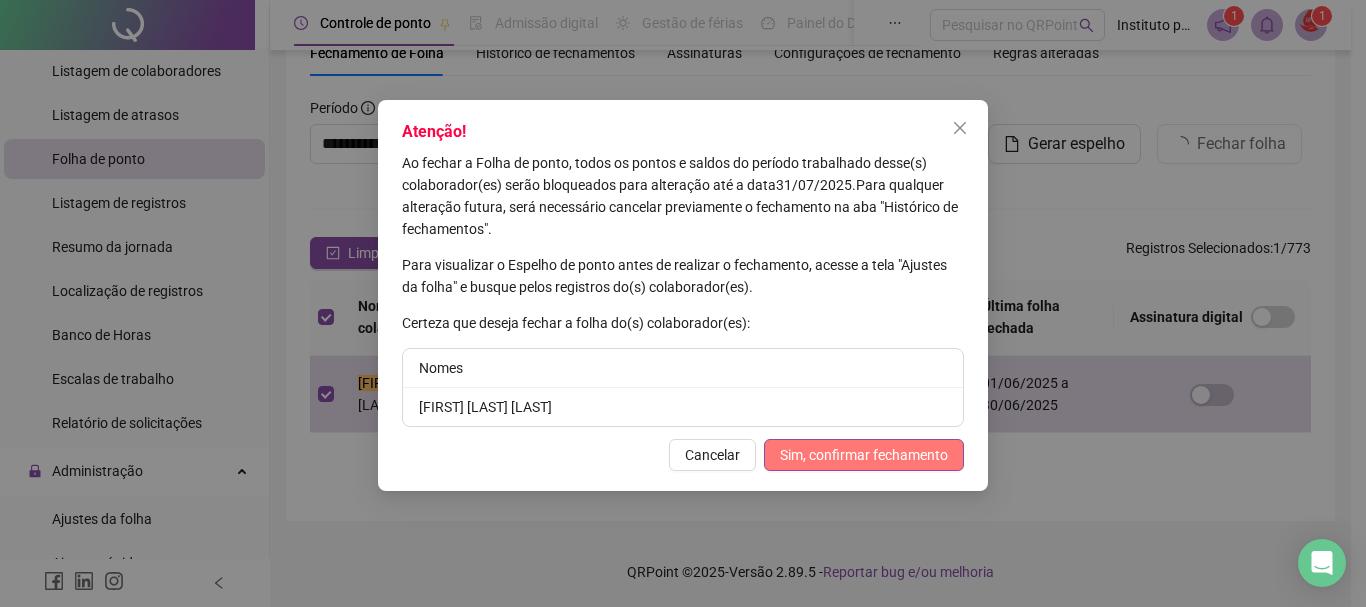 click on "Sim, confirmar fechamento" at bounding box center [864, 455] 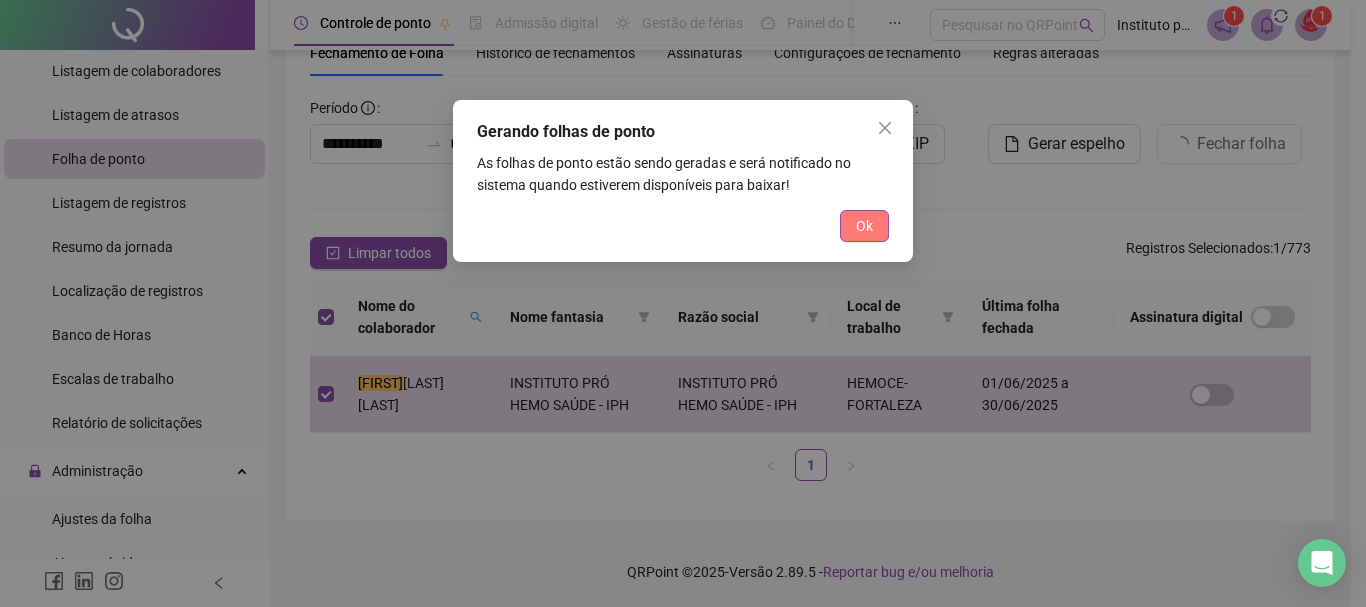 click on "Ok" at bounding box center [864, 226] 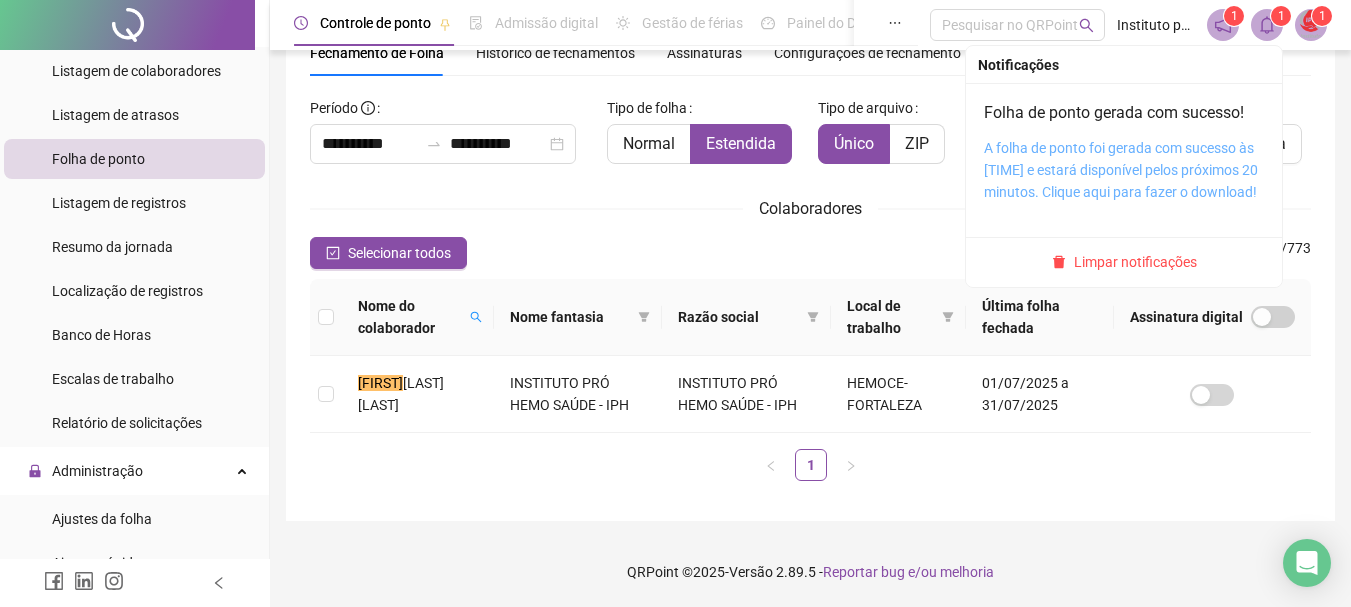 click on "A folha de ponto foi gerada com sucesso às [TIME] e estará disponível pelos próximos 20 minutos.
Clique aqui para fazer o download!" at bounding box center [1121, 170] 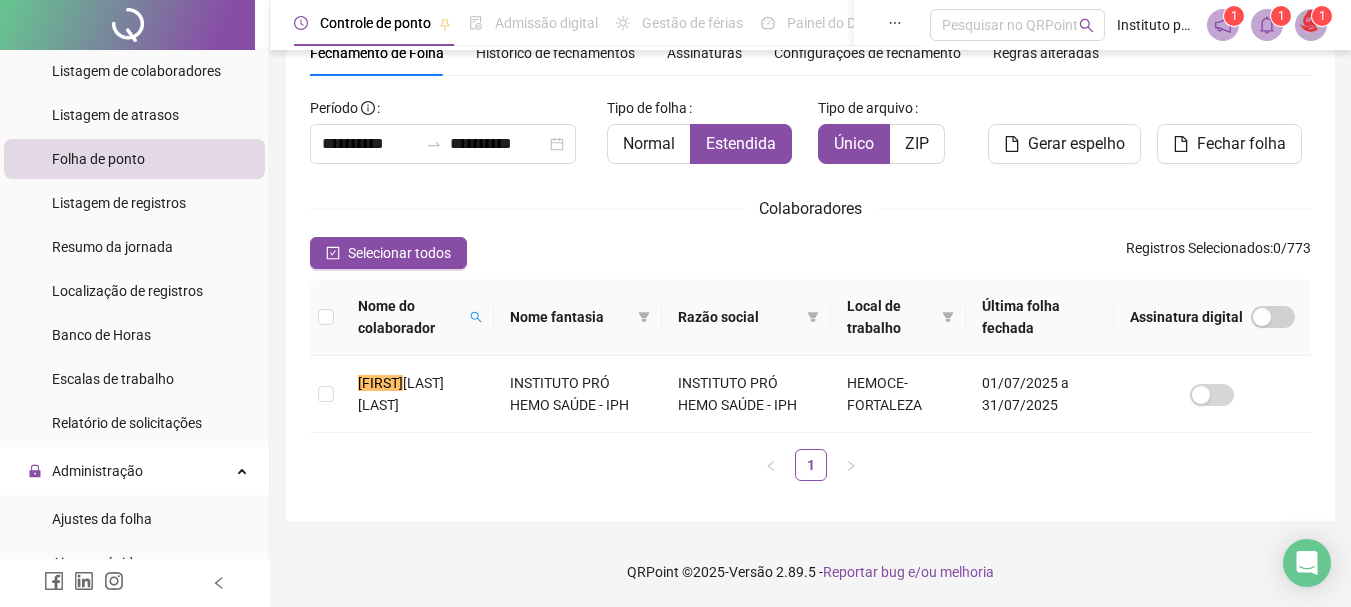 click 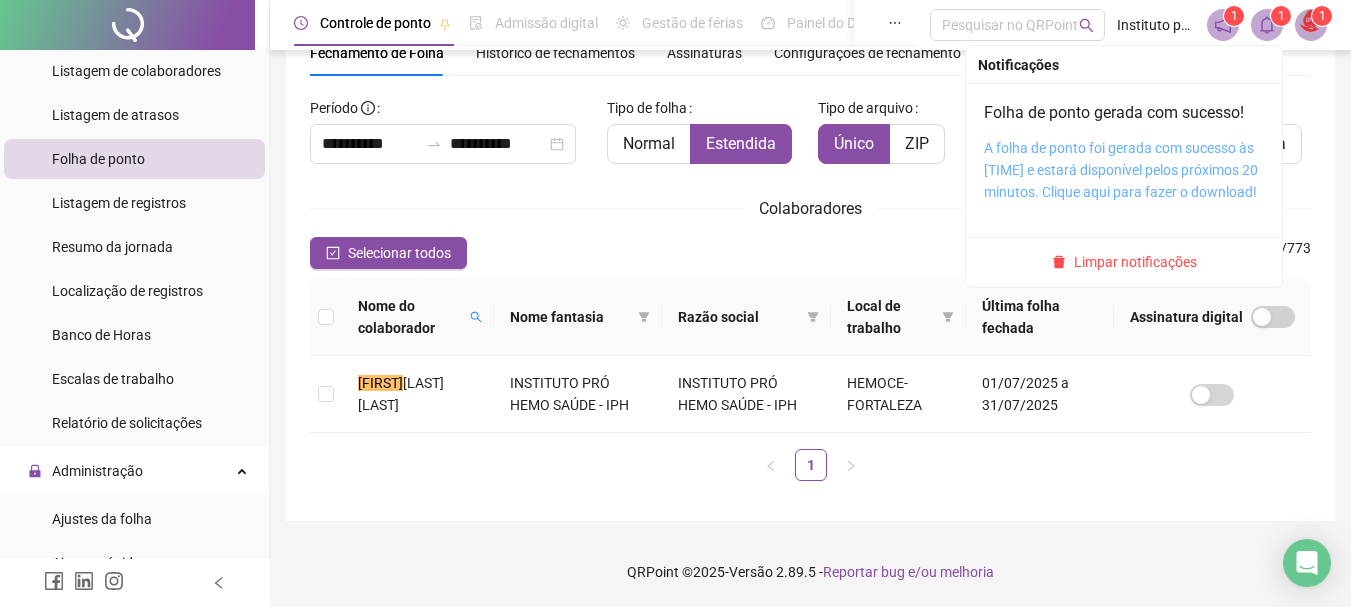 click on "A folha de ponto foi gerada com sucesso às [TIME] e estará disponível pelos próximos 20 minutos.
Clique aqui para fazer o download!" at bounding box center [1121, 170] 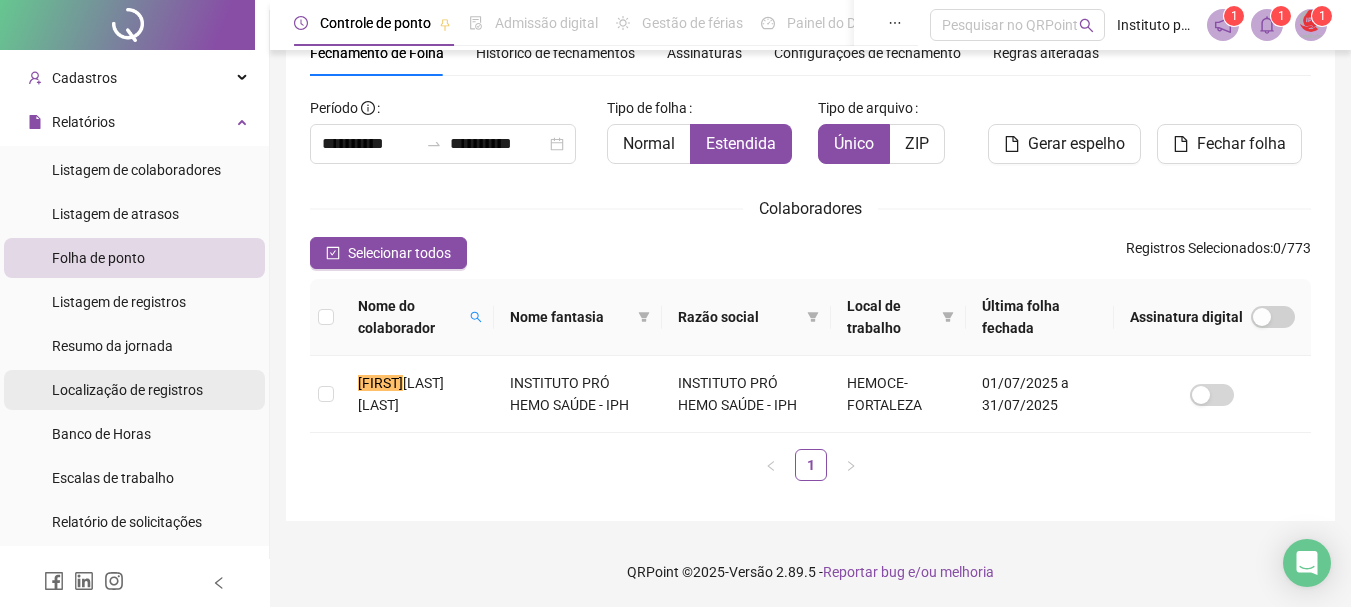 scroll, scrollTop: 39, scrollLeft: 0, axis: vertical 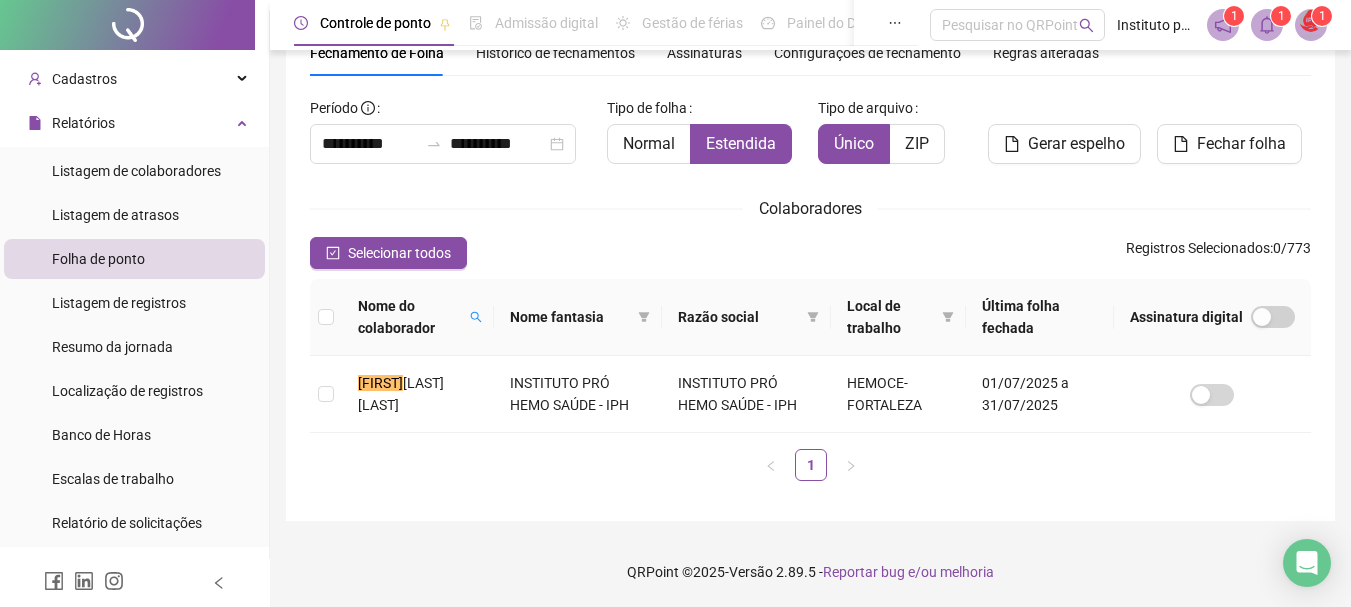 click on "Histórico de fechamentos" at bounding box center [555, 53] 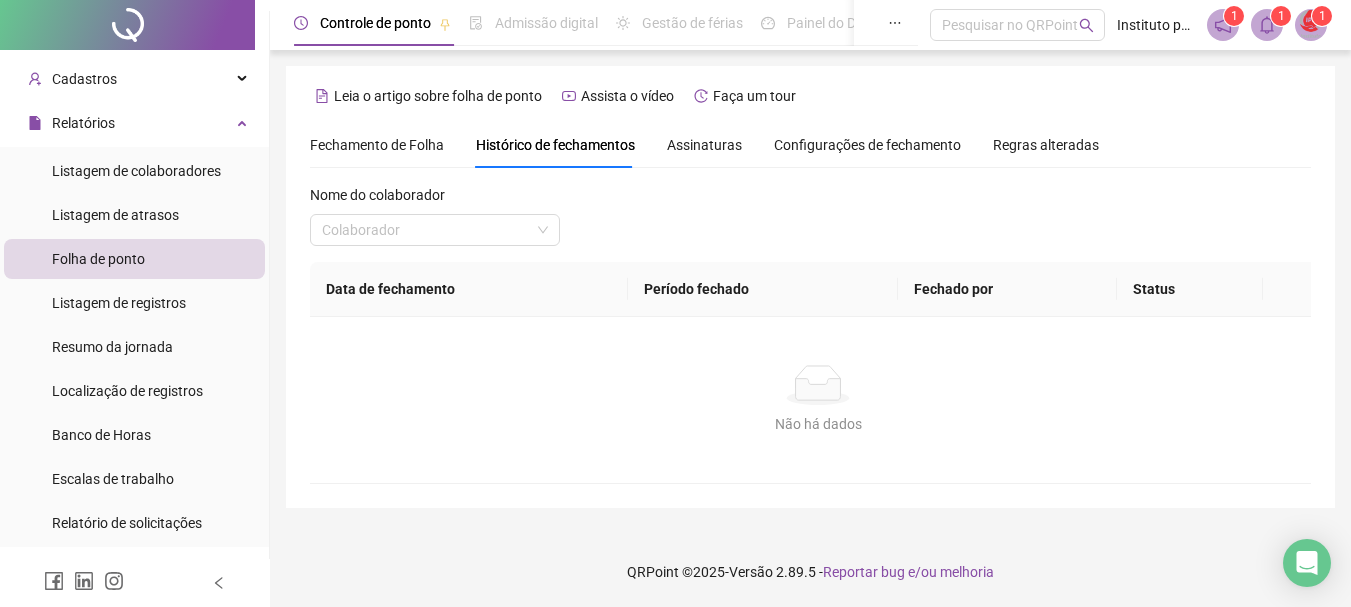 scroll, scrollTop: 0, scrollLeft: 0, axis: both 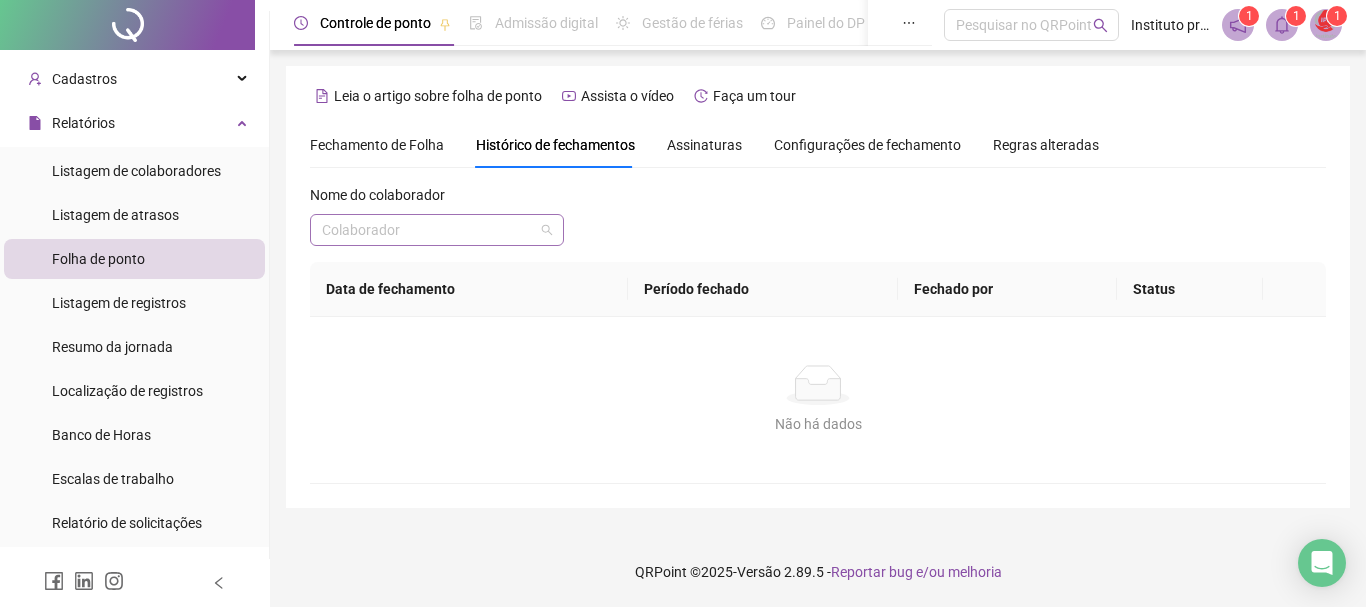 click at bounding box center [428, 230] 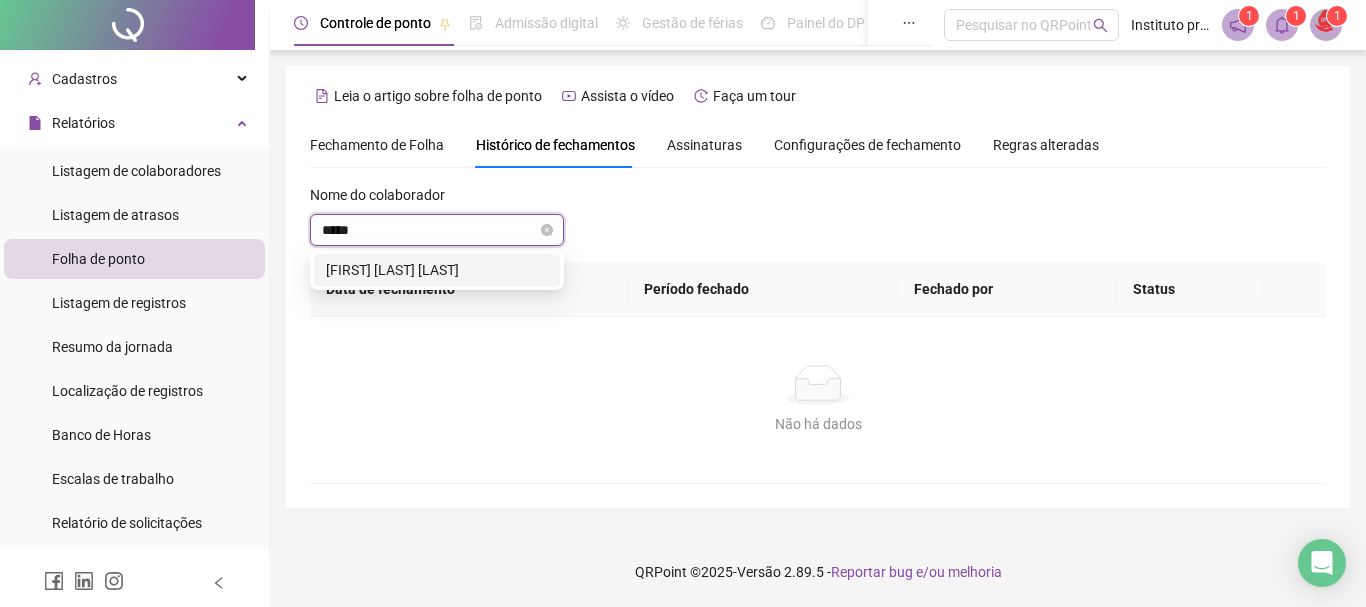 type on "******" 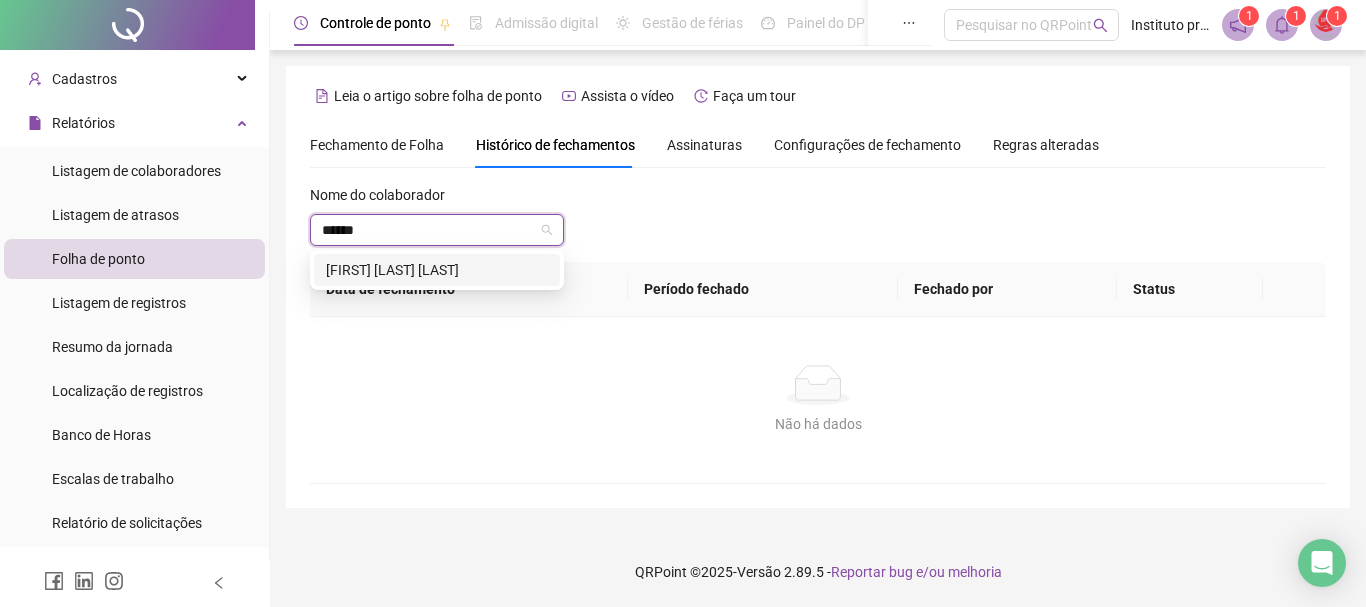 click on "[FIRST] [LAST] [LAST]" at bounding box center (437, 270) 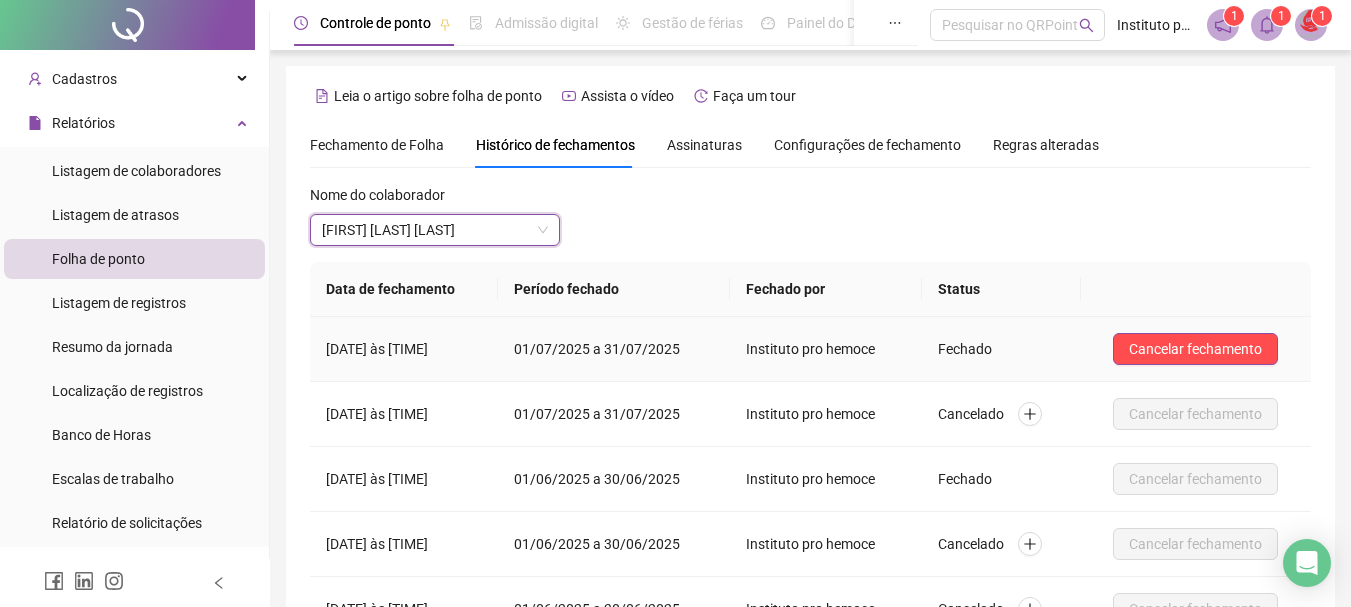 click on "Cancelar fechamento" at bounding box center [1196, 349] 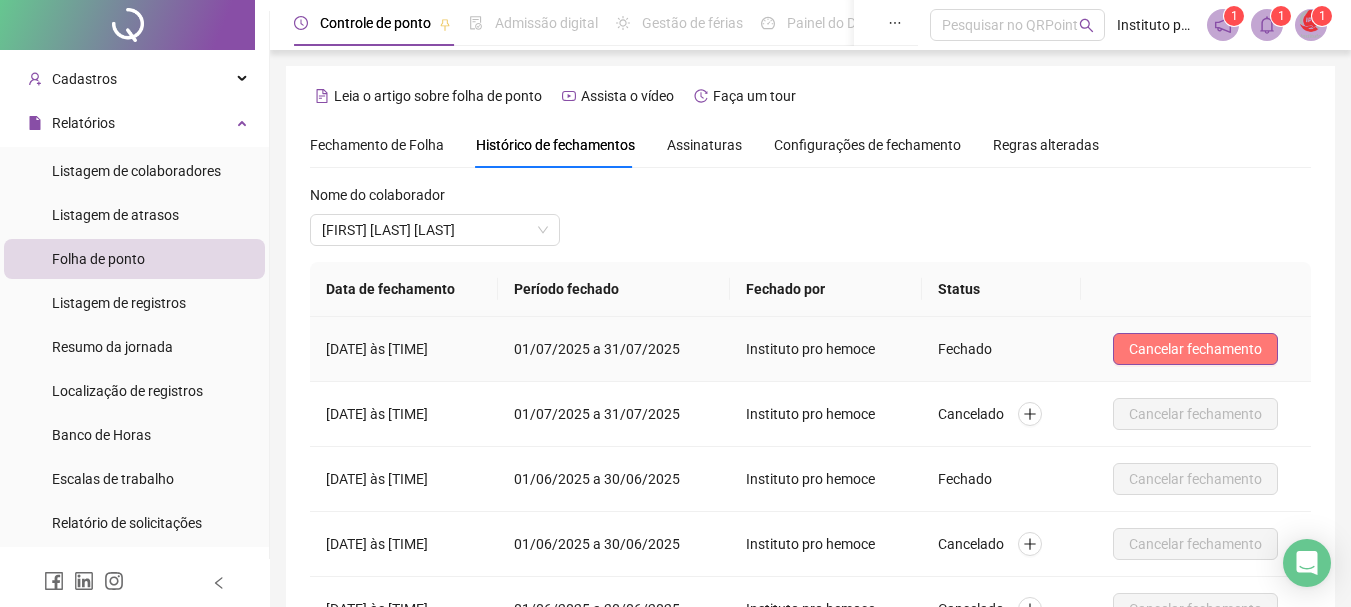click on "Cancelar fechamento" at bounding box center (1195, 349) 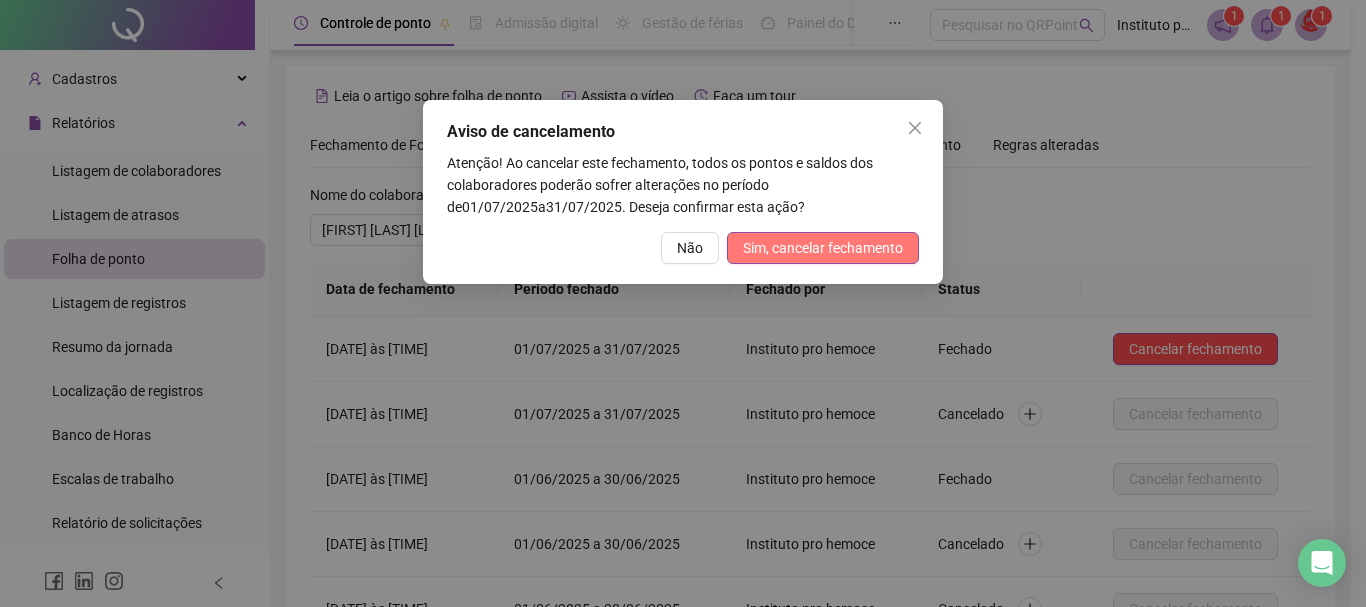 click on "Sim, cancelar fechamento" at bounding box center (823, 248) 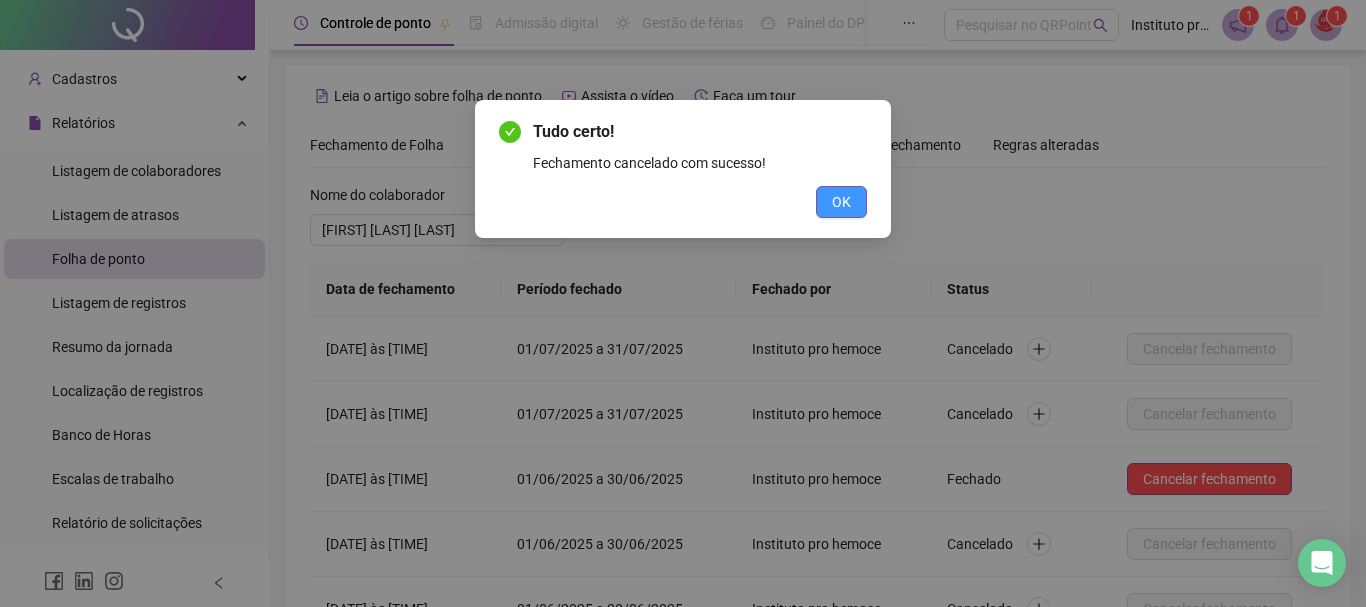 click on "OK" at bounding box center [841, 202] 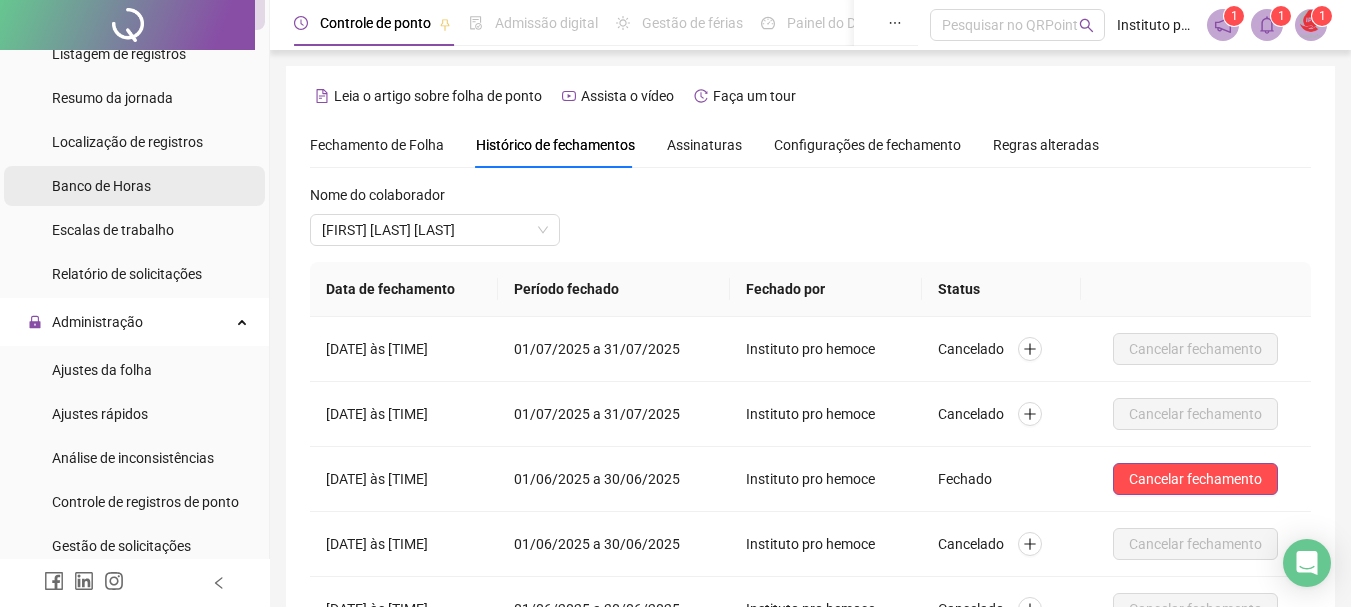 scroll, scrollTop: 300, scrollLeft: 0, axis: vertical 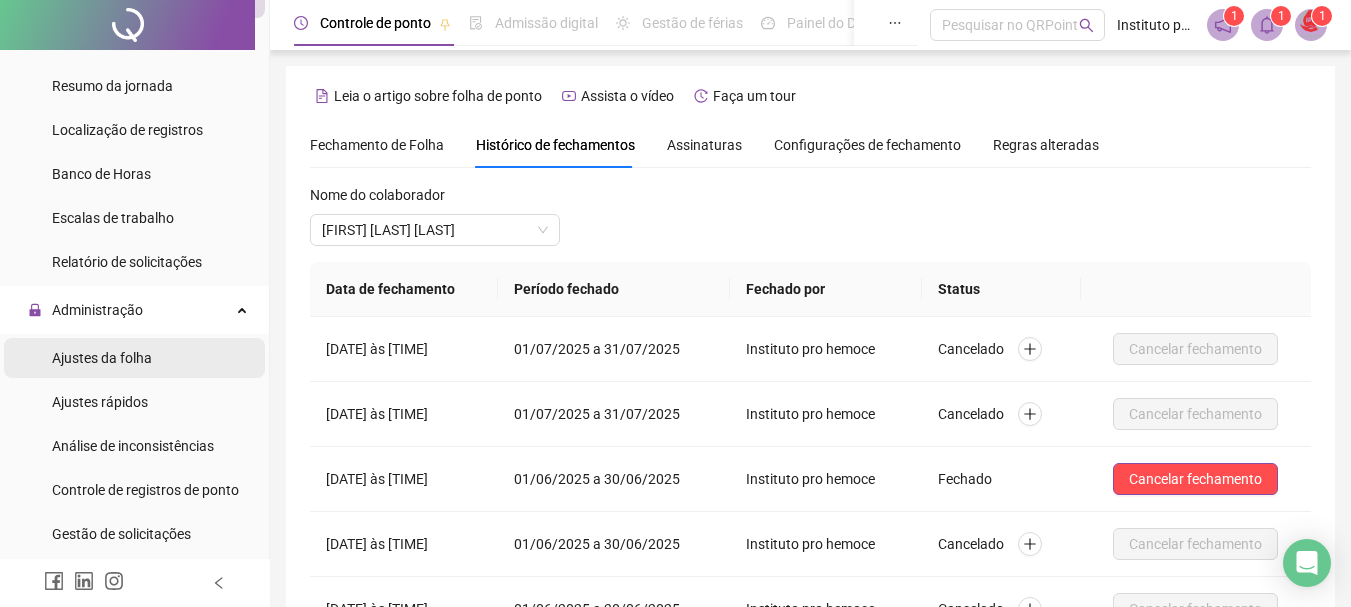 click on "Ajustes da folha" at bounding box center [102, 358] 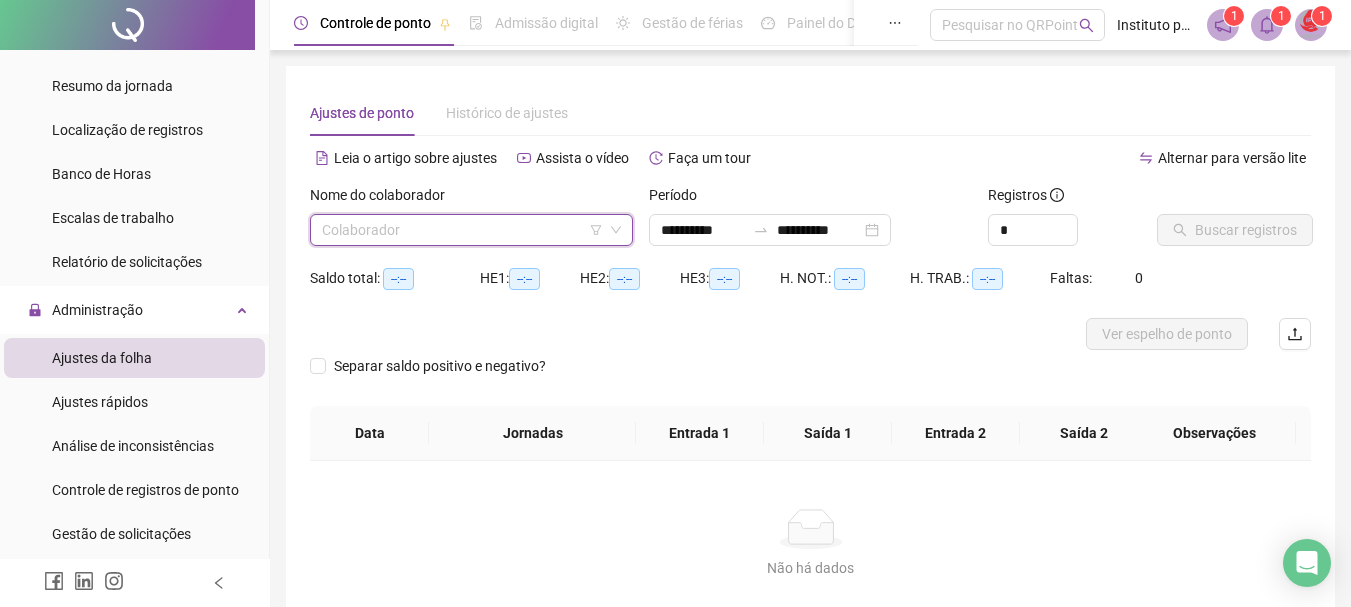click at bounding box center [462, 230] 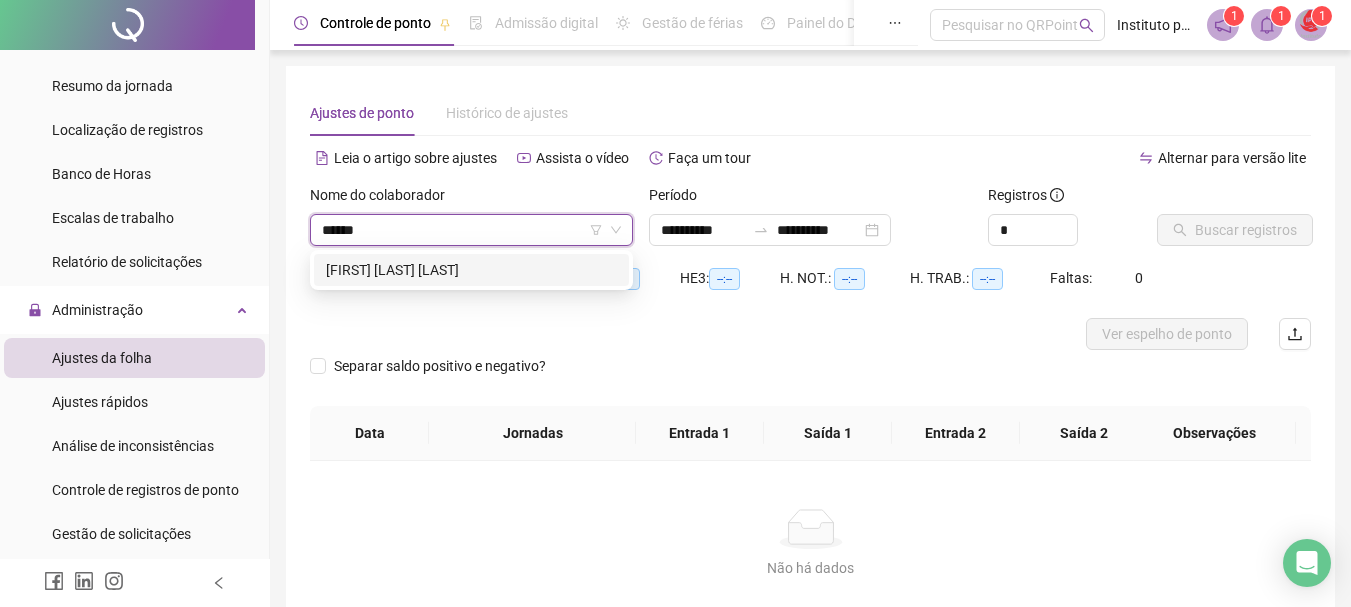 type on "*******" 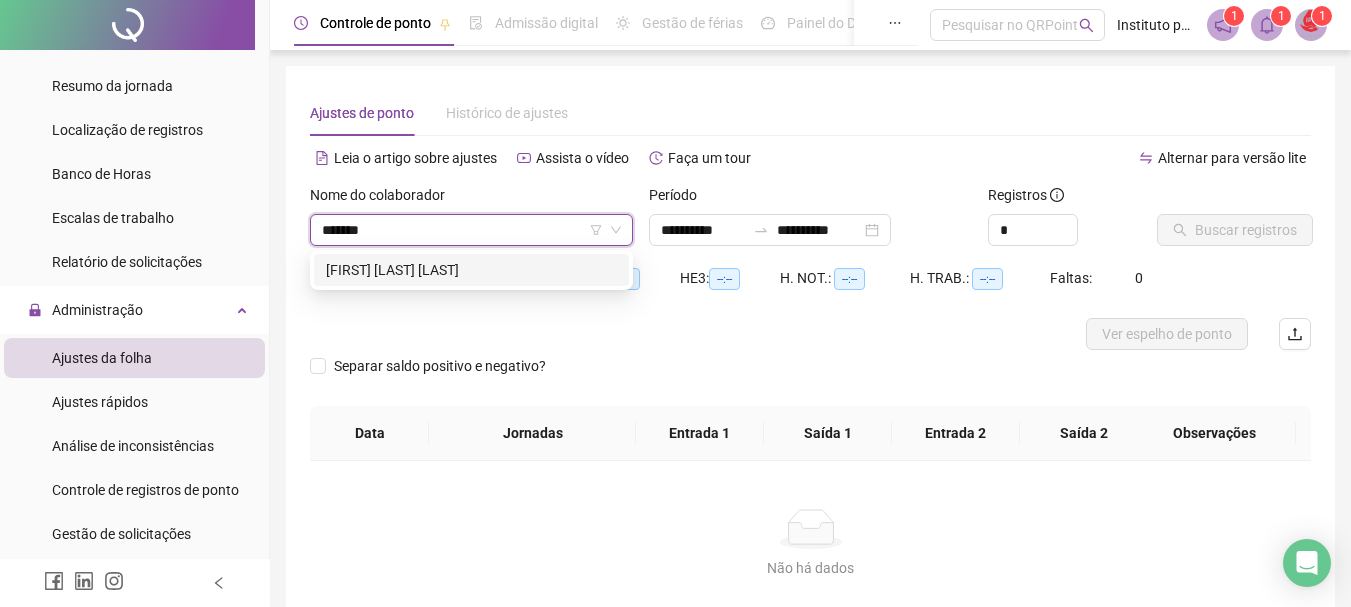click on "[FIRST] [LAST] [LAST]" at bounding box center (471, 270) 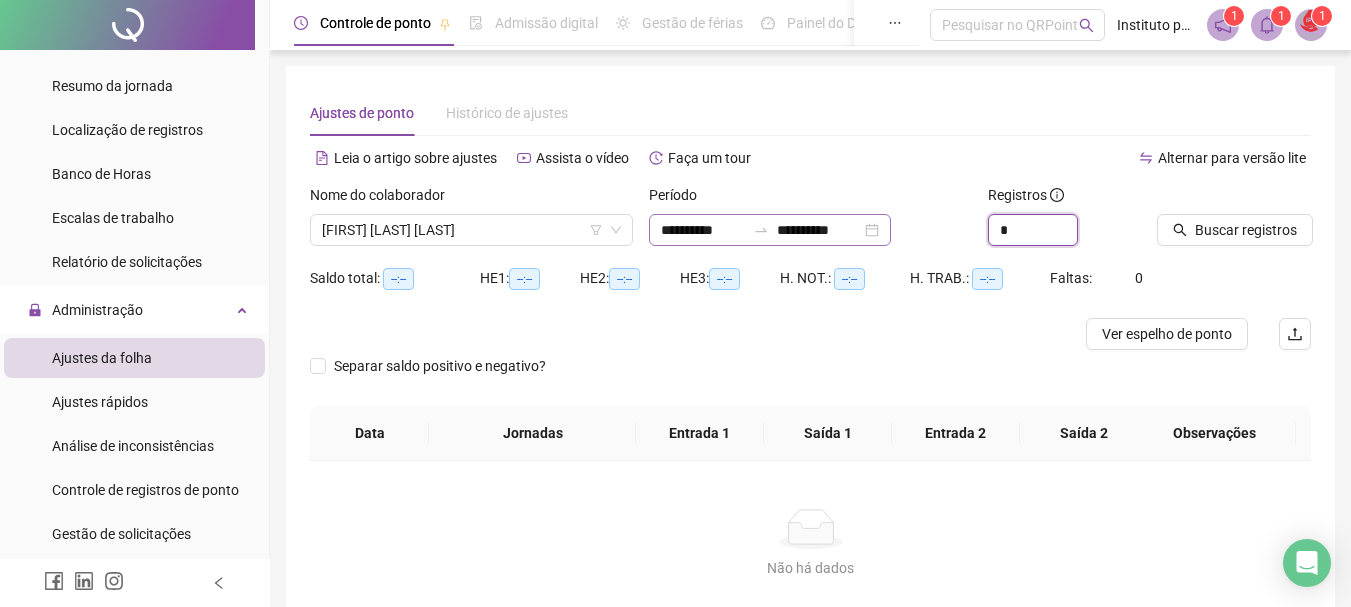 drag, startPoint x: 971, startPoint y: 233, endPoint x: 914, endPoint y: 227, distance: 57.31492 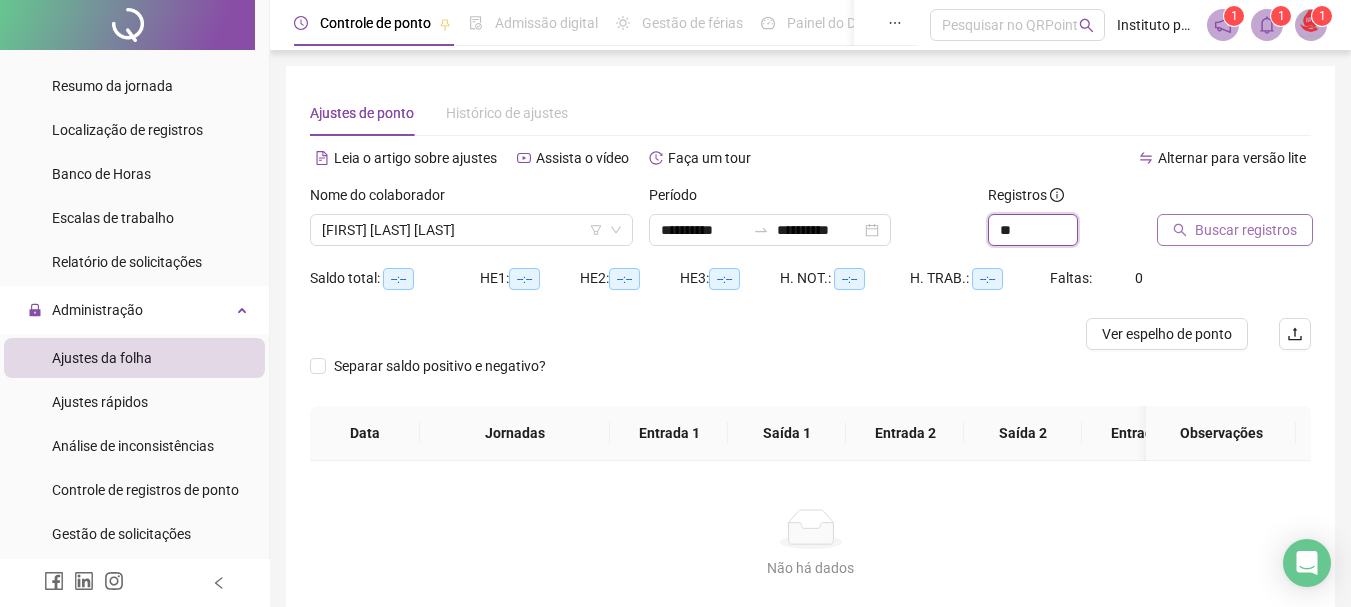 type on "**" 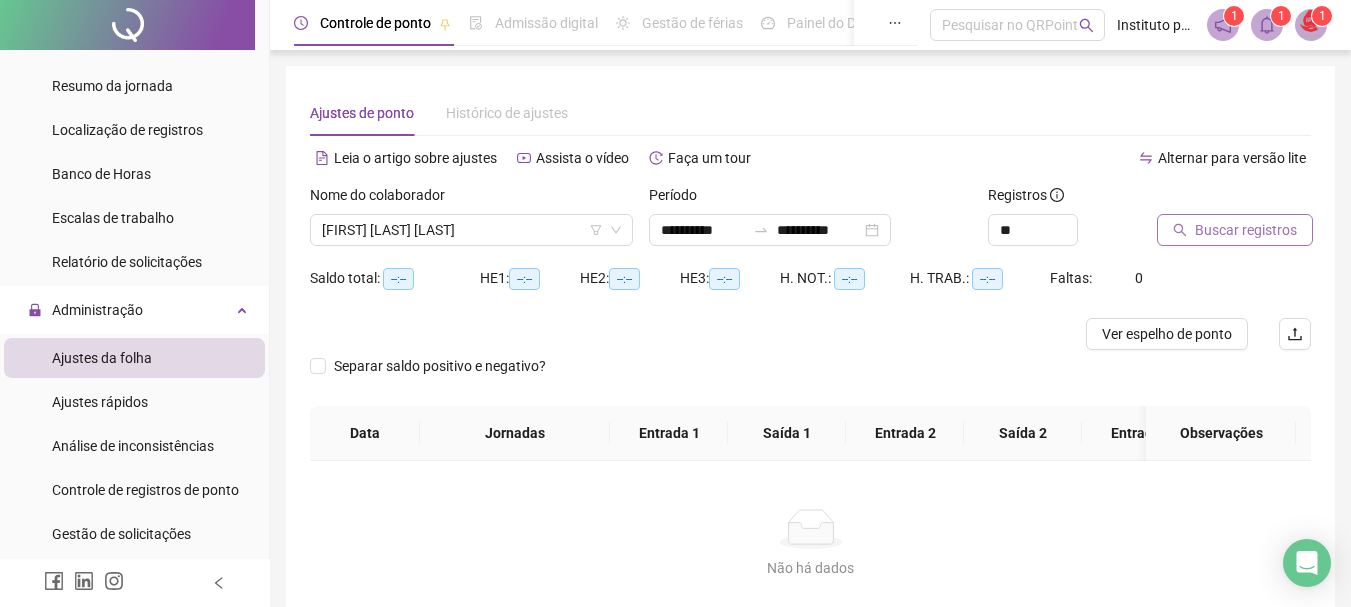 click on "Buscar registros" at bounding box center [1235, 230] 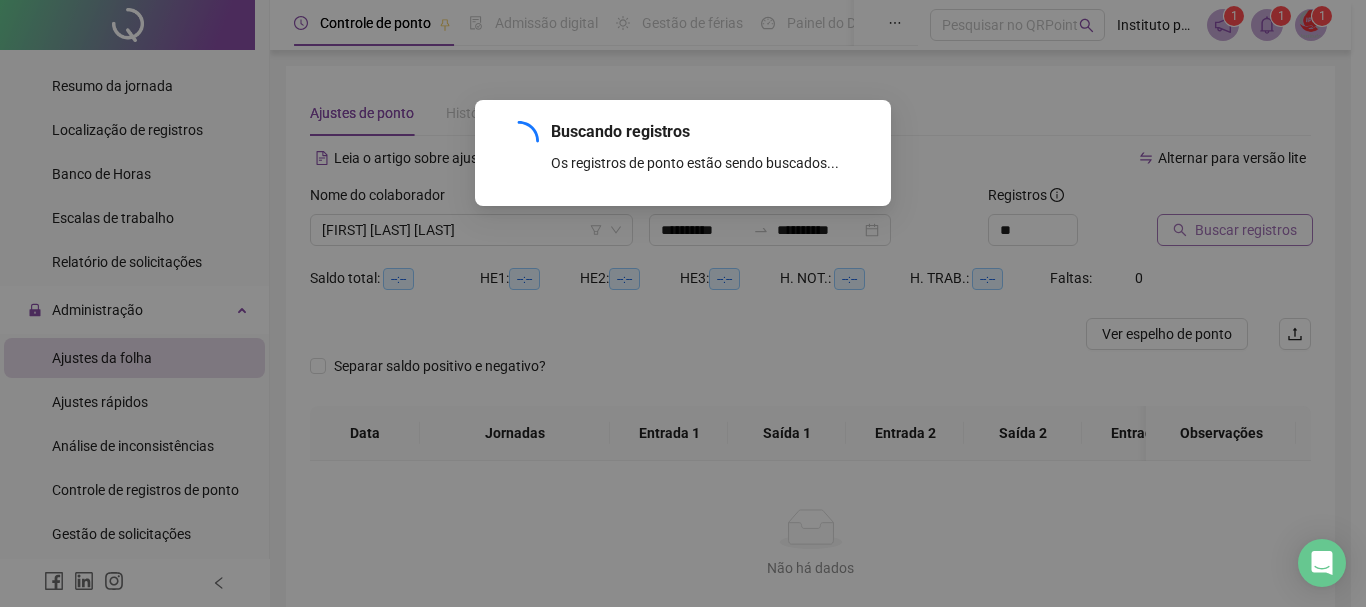 click on "Buscando registros Os registros de ponto estão sendo buscados... OK" at bounding box center [683, 303] 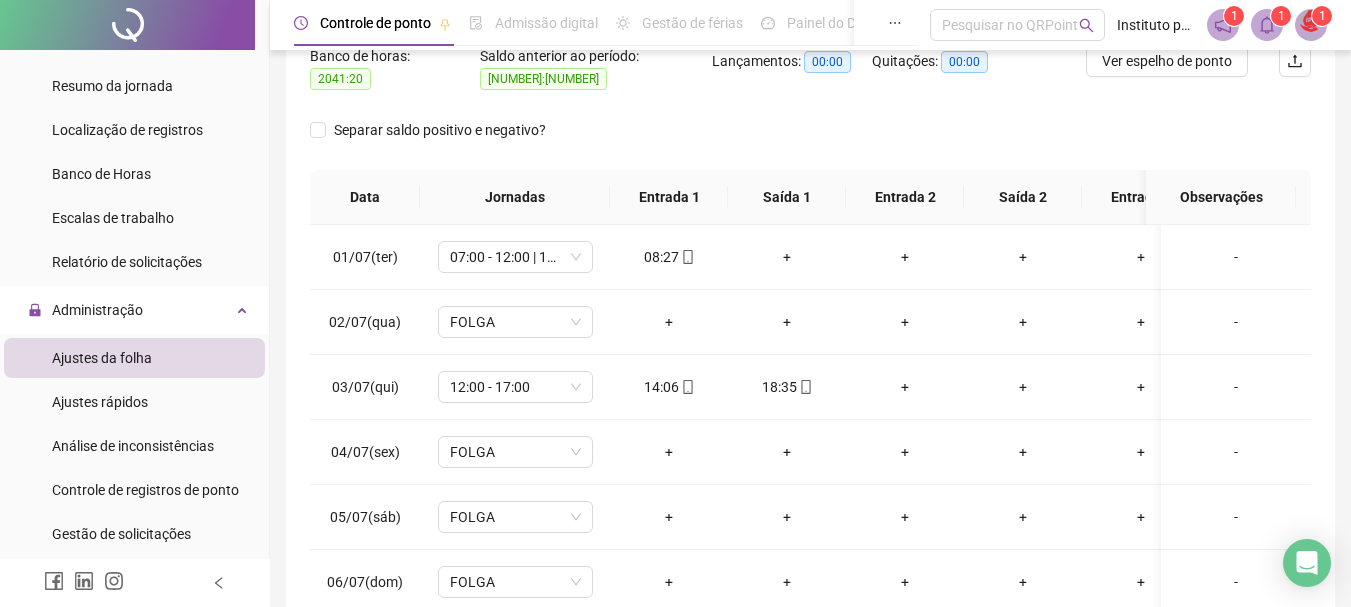 scroll, scrollTop: 300, scrollLeft: 0, axis: vertical 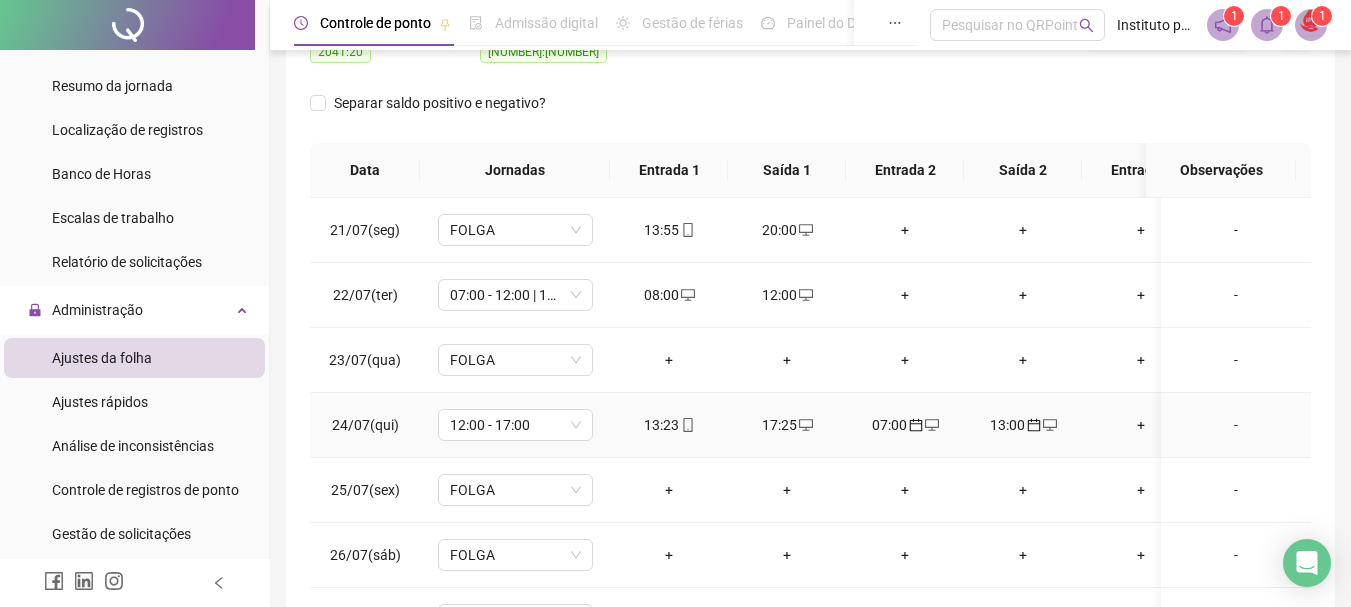 click on "07:00" at bounding box center (905, 425) 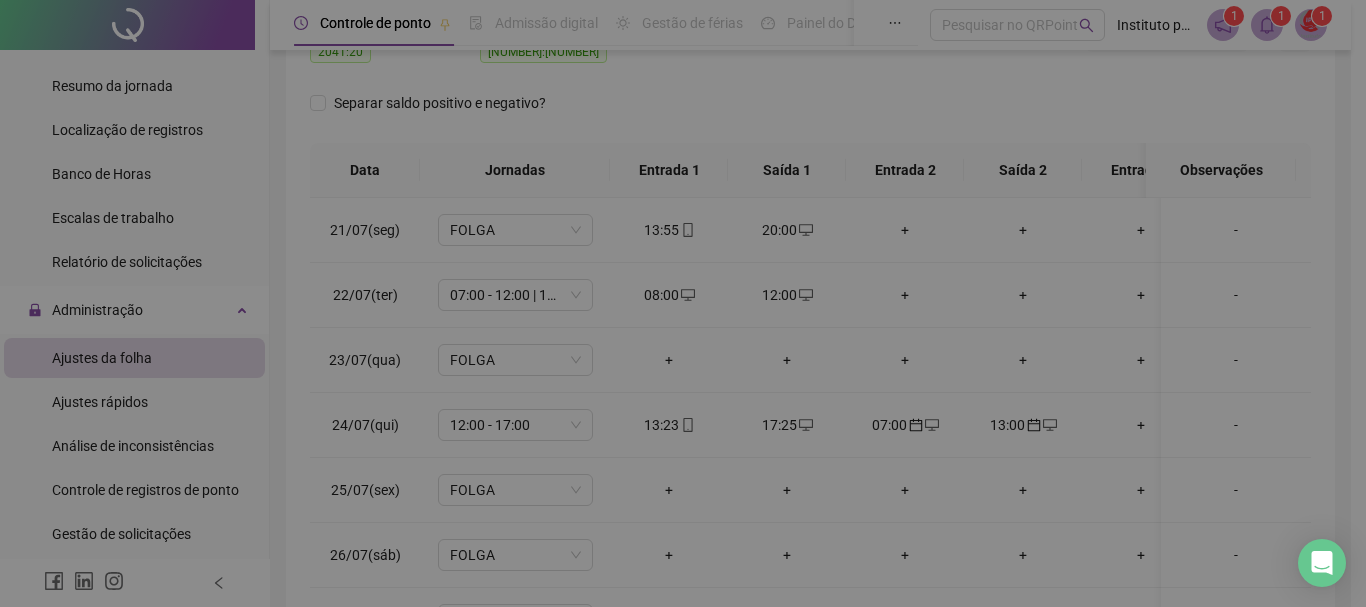 type on "**********" 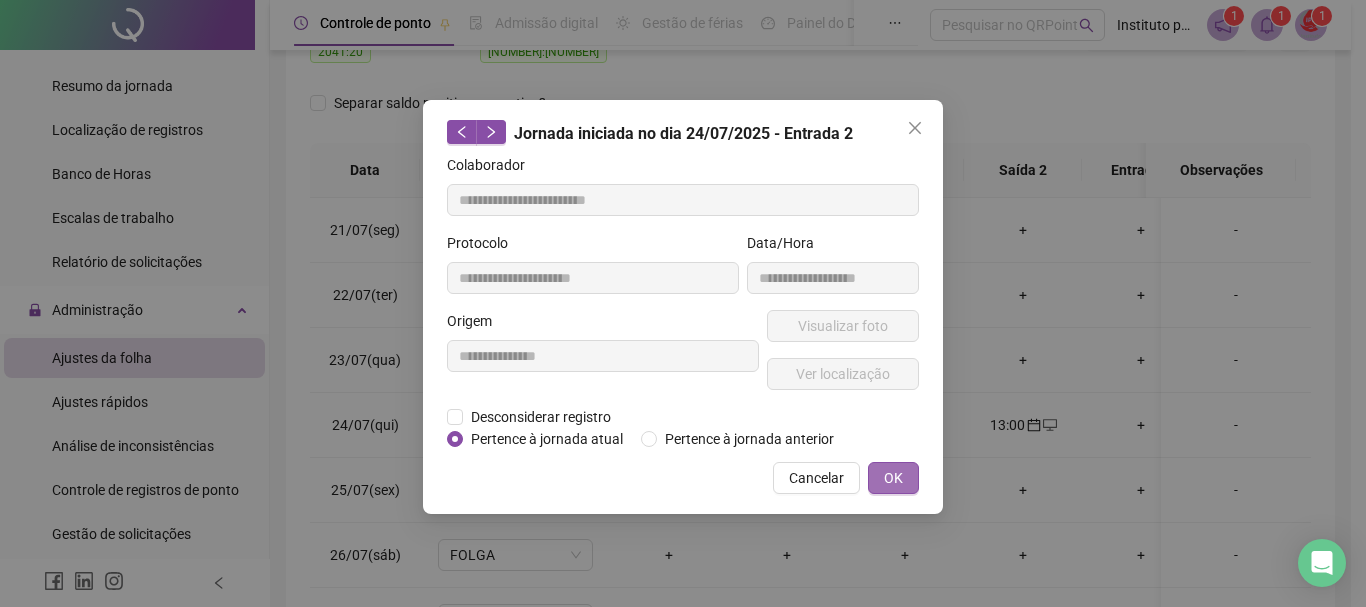 click on "OK" at bounding box center [893, 478] 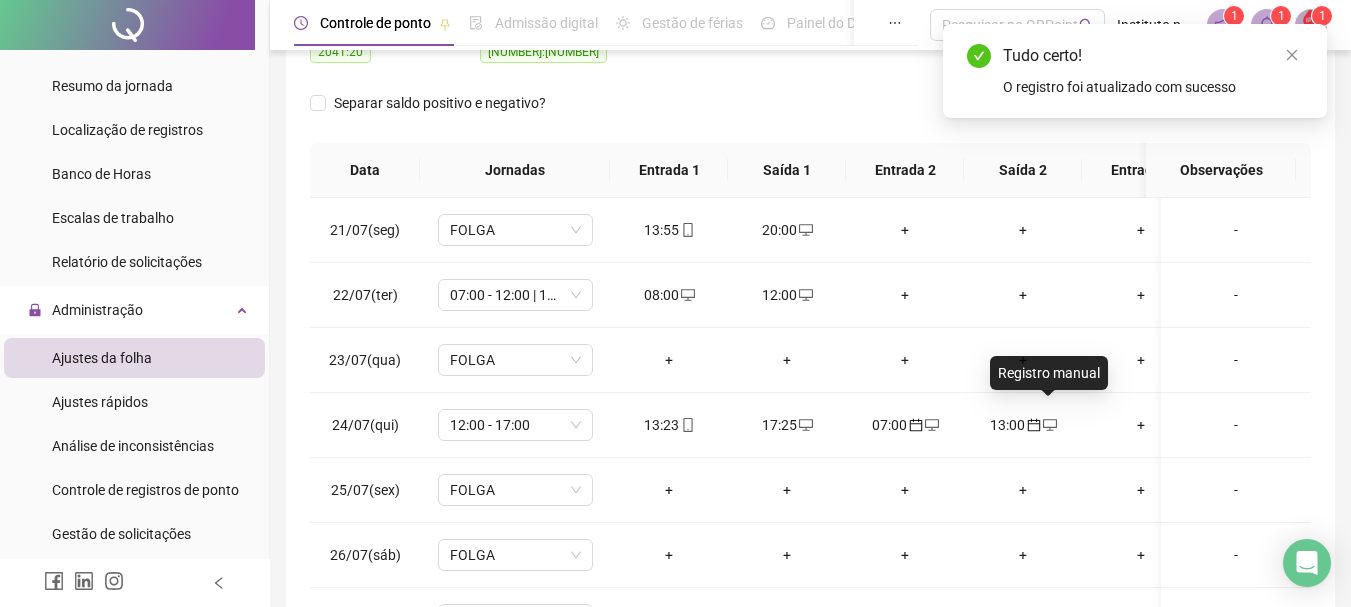 click at bounding box center (1049, 425) 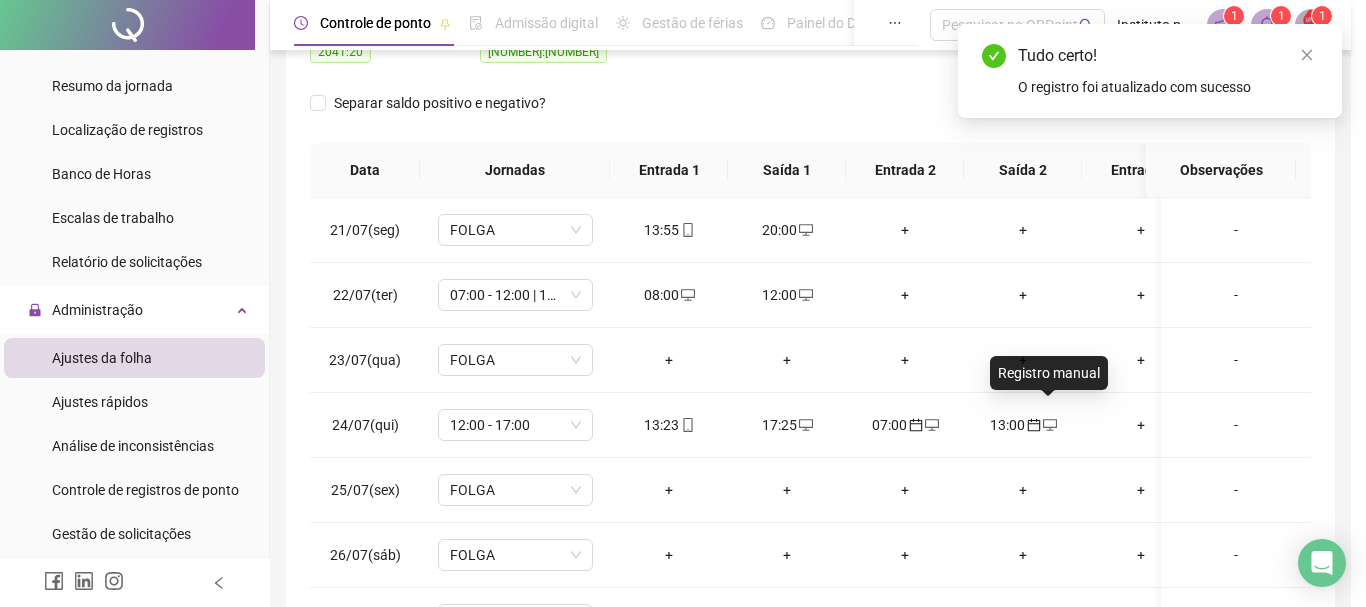 type on "**********" 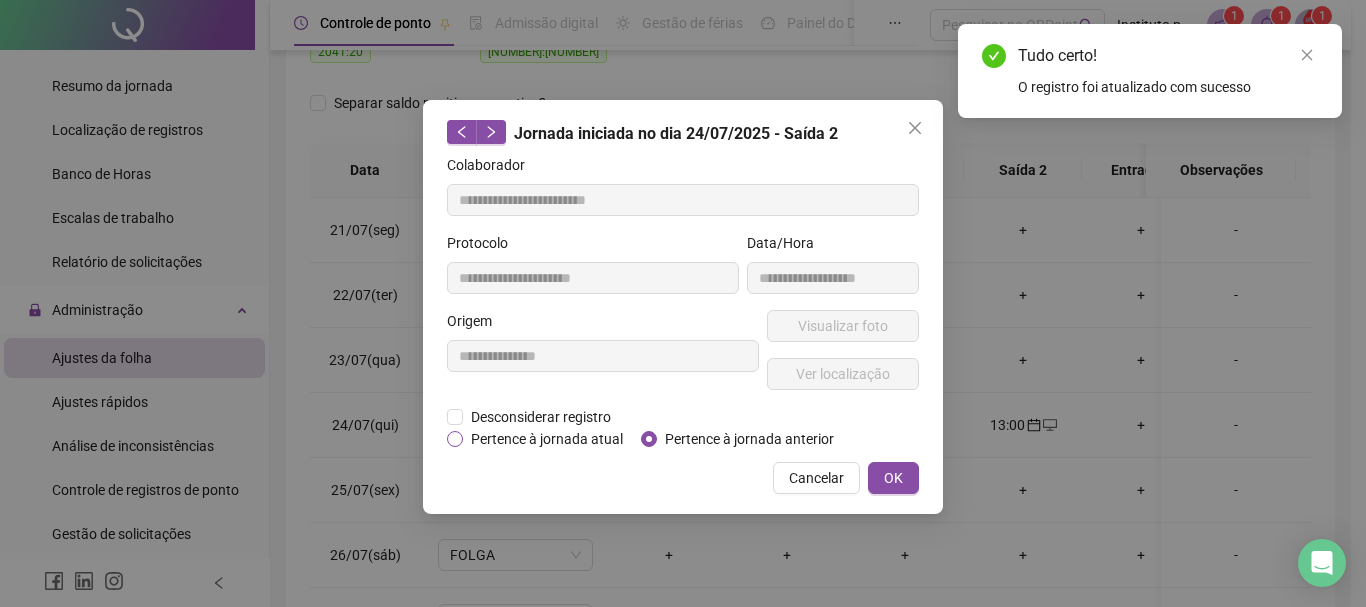 drag, startPoint x: 503, startPoint y: 439, endPoint x: 534, endPoint y: 445, distance: 31.575306 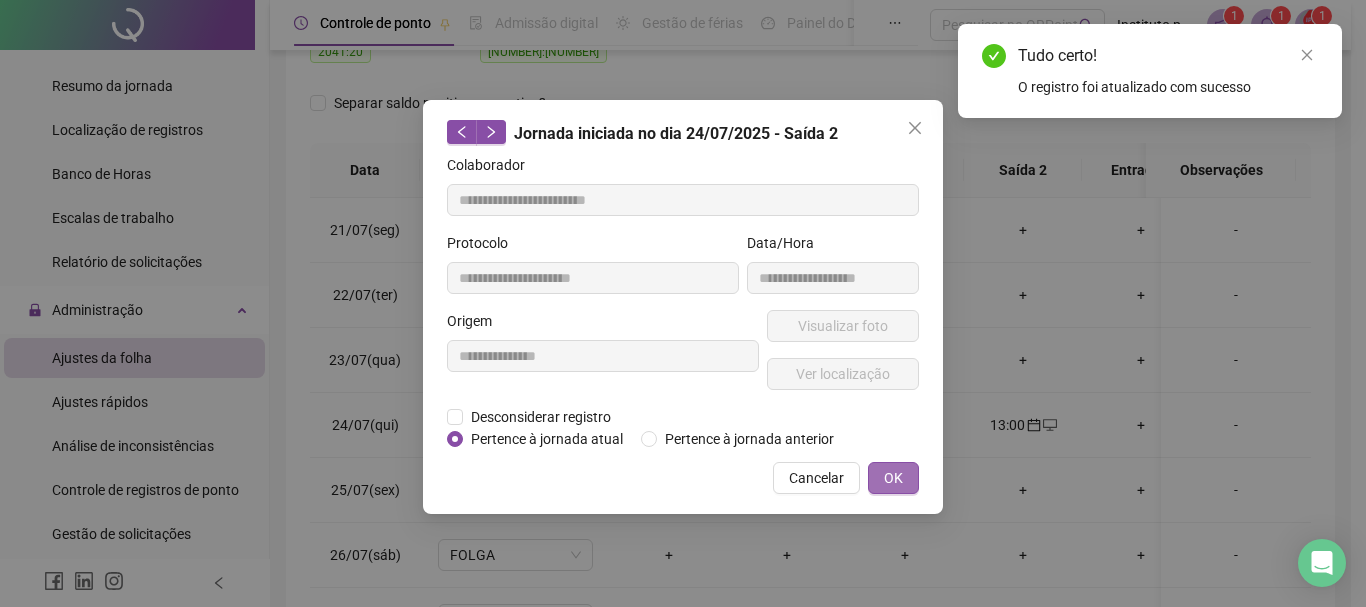 click on "OK" at bounding box center (893, 478) 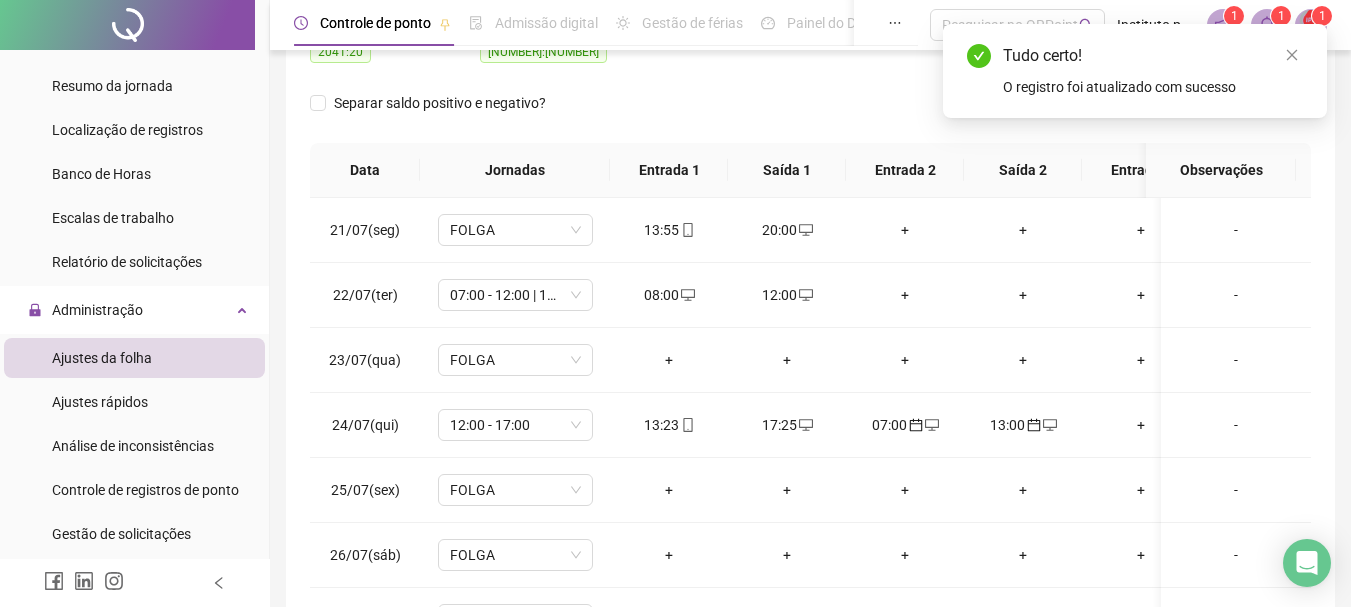 drag, startPoint x: 1295, startPoint y: 58, endPoint x: 1282, endPoint y: 72, distance: 19.104973 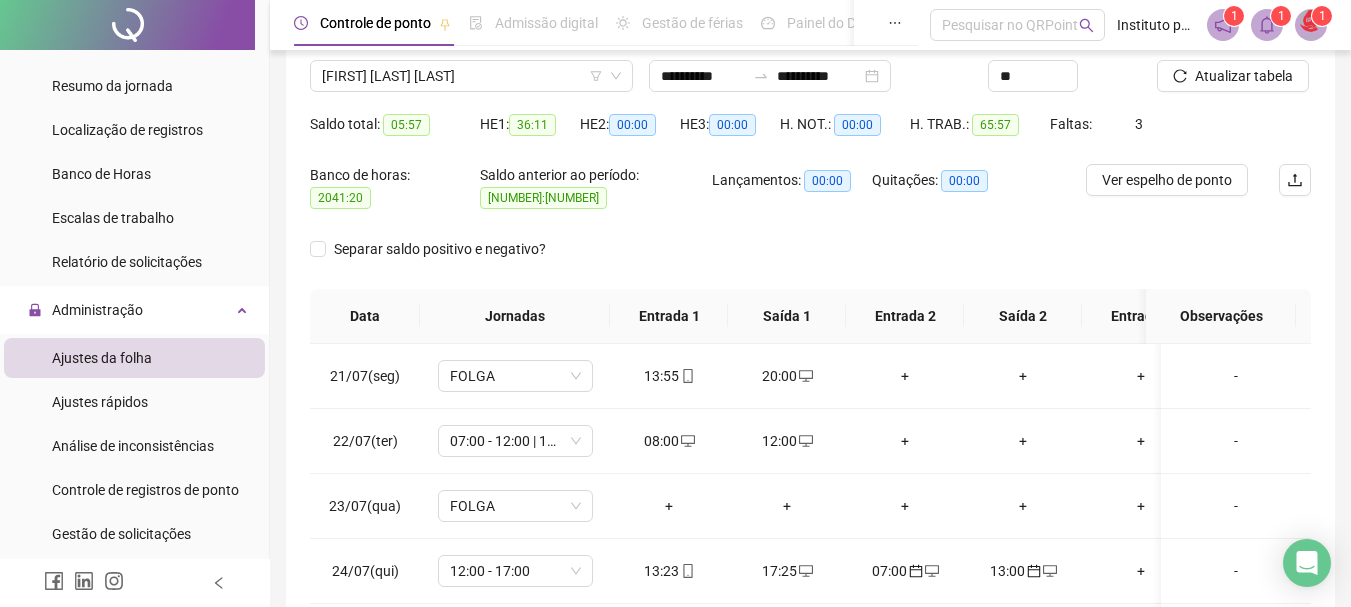 scroll, scrollTop: 0, scrollLeft: 0, axis: both 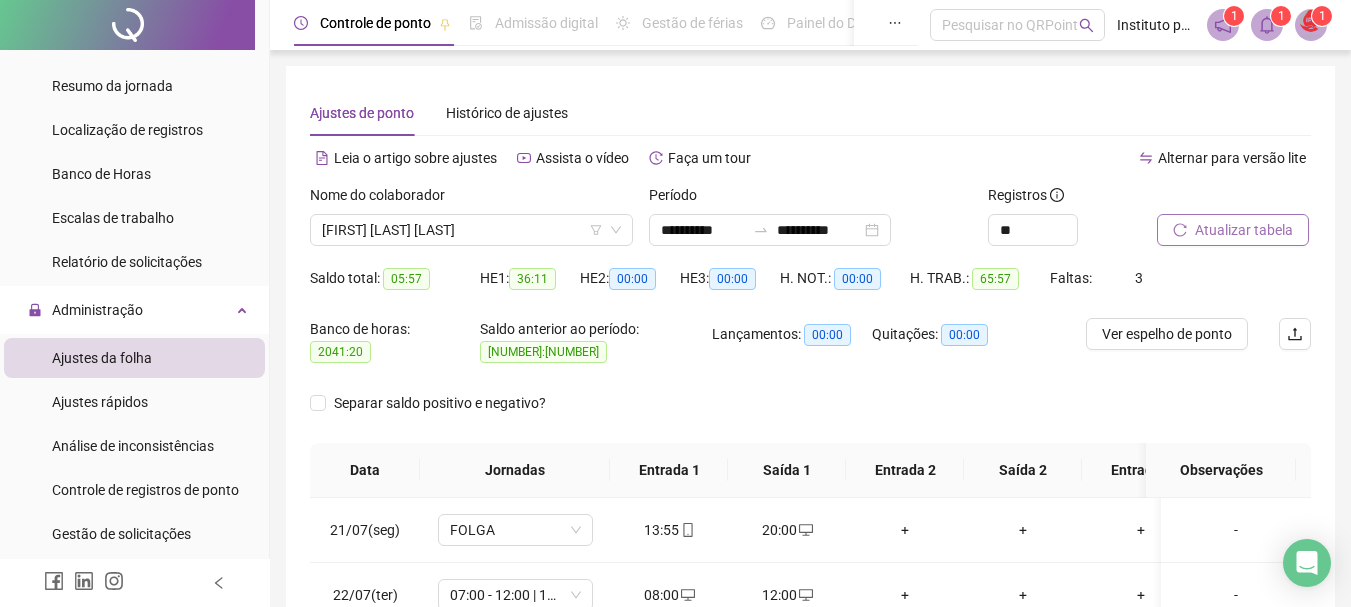 click on "Atualizar tabela" at bounding box center [1244, 230] 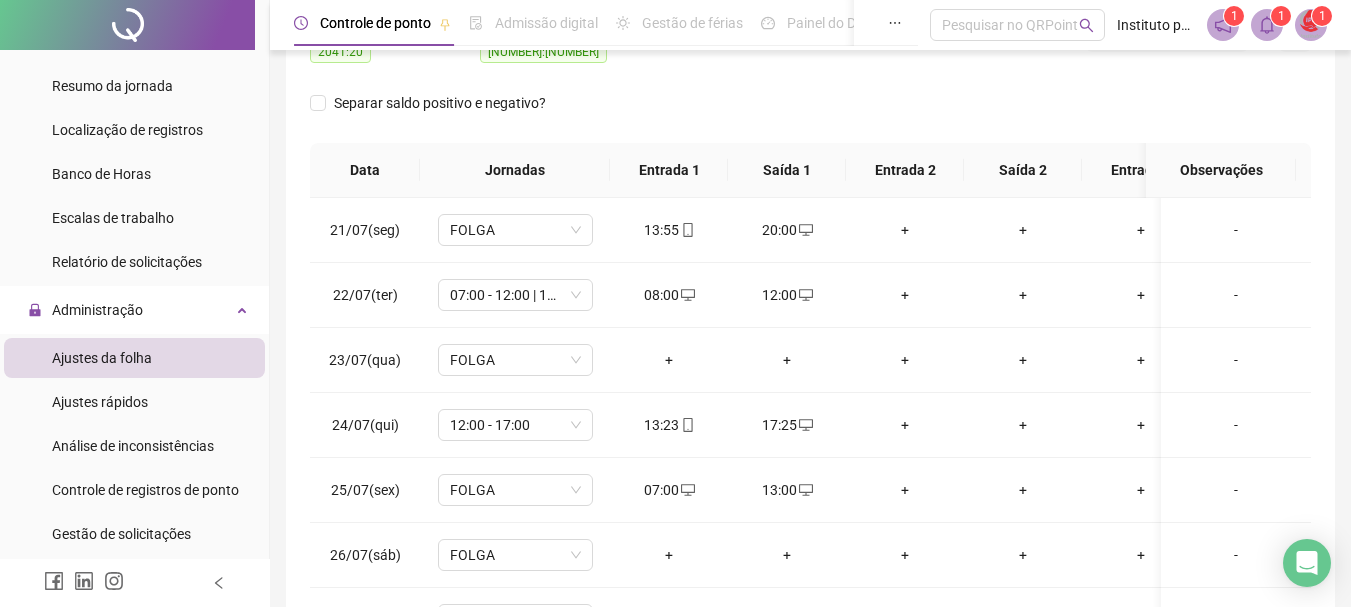 scroll, scrollTop: 400, scrollLeft: 0, axis: vertical 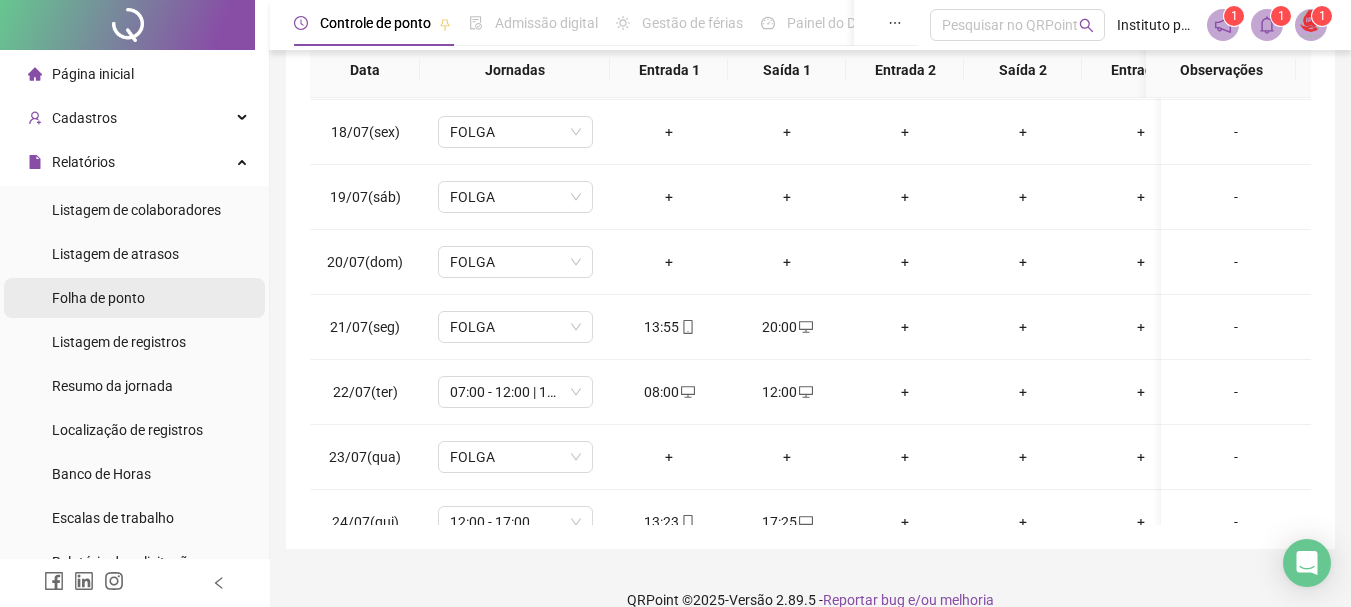 click on "Folha de ponto" at bounding box center (98, 298) 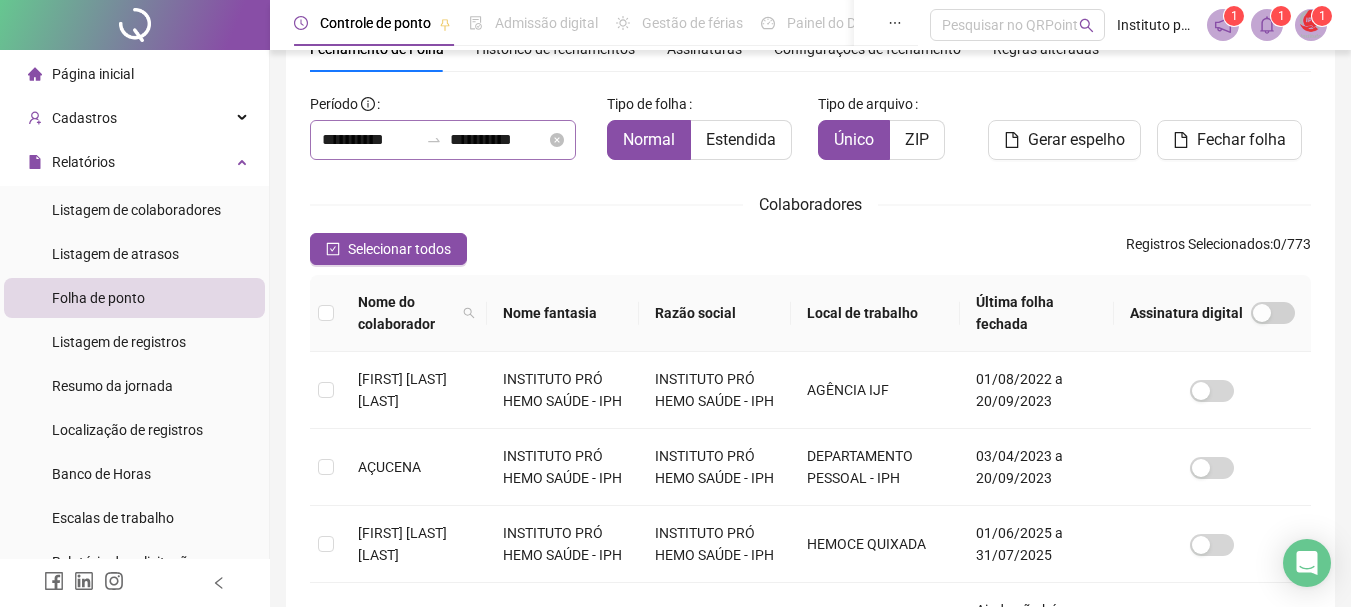 scroll, scrollTop: 106, scrollLeft: 0, axis: vertical 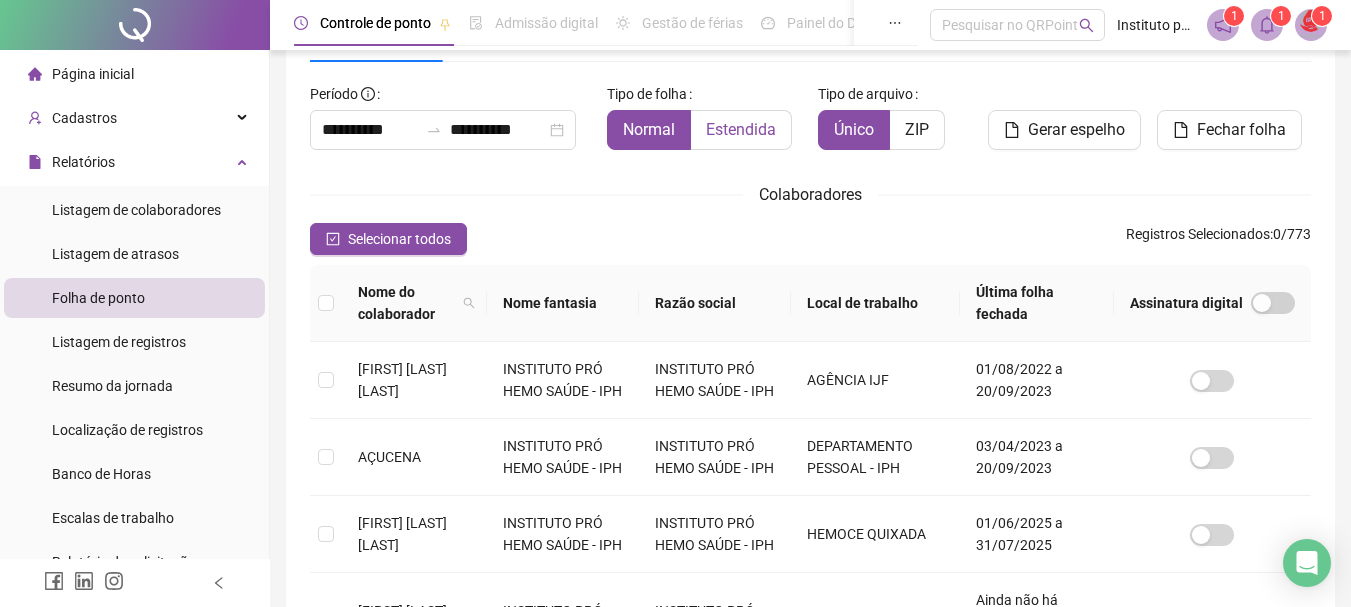 click on "Estendida" at bounding box center [741, 129] 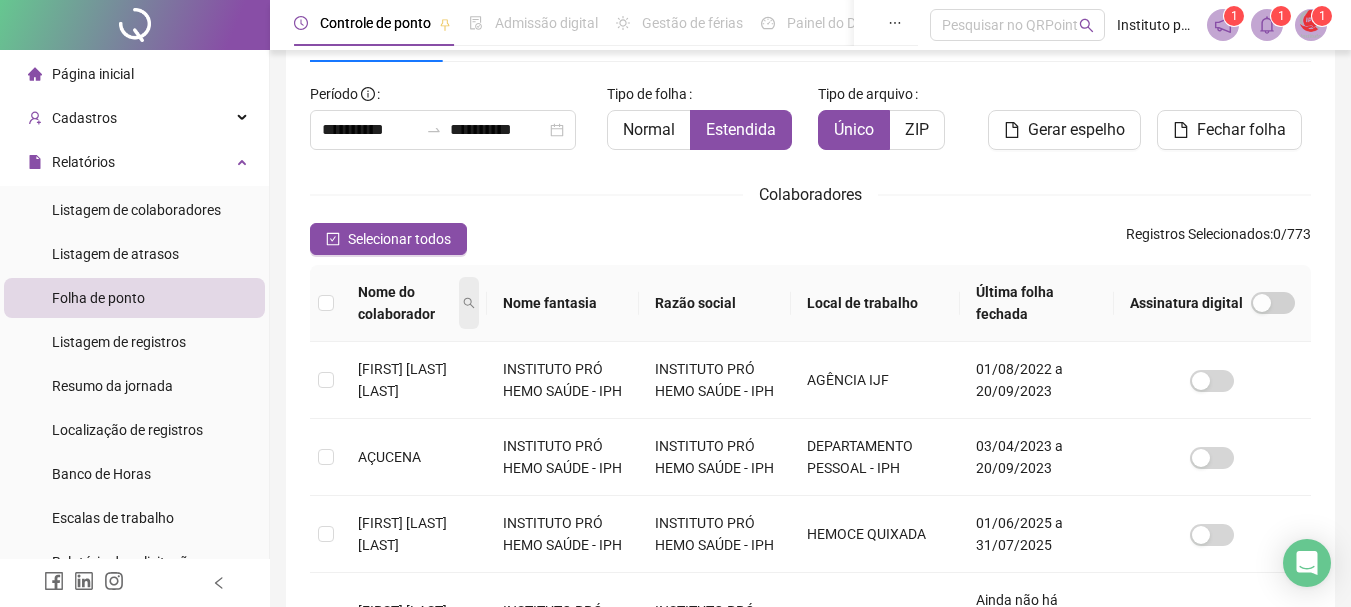 click 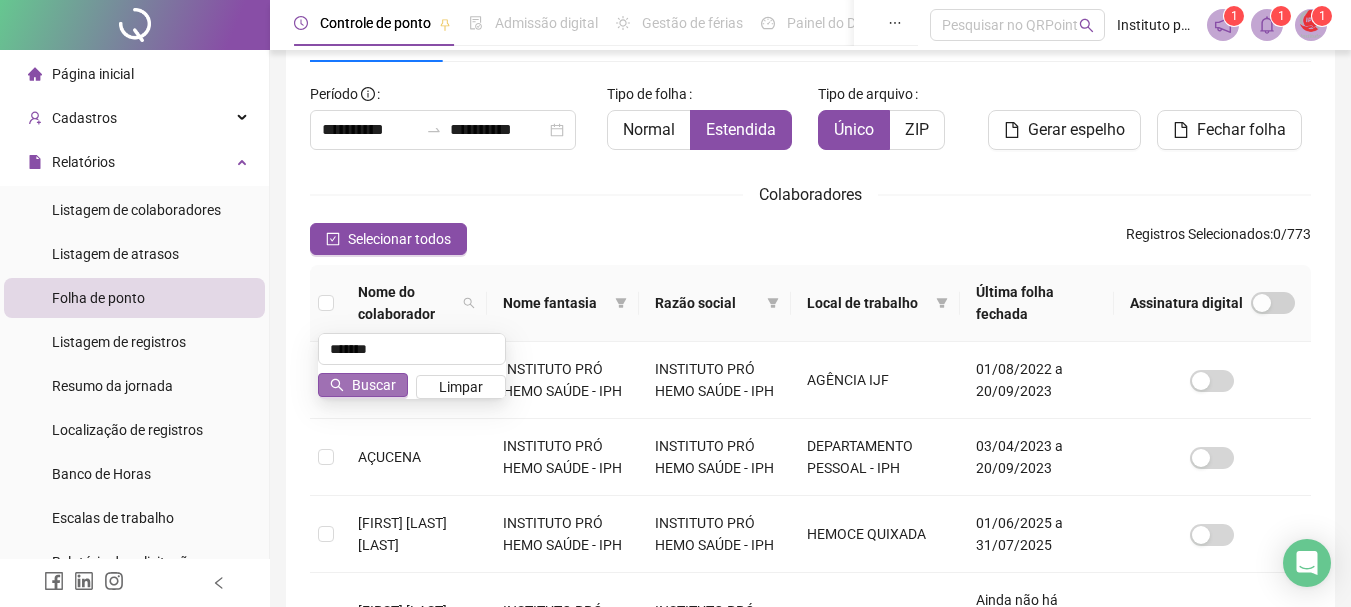 type on "*******" 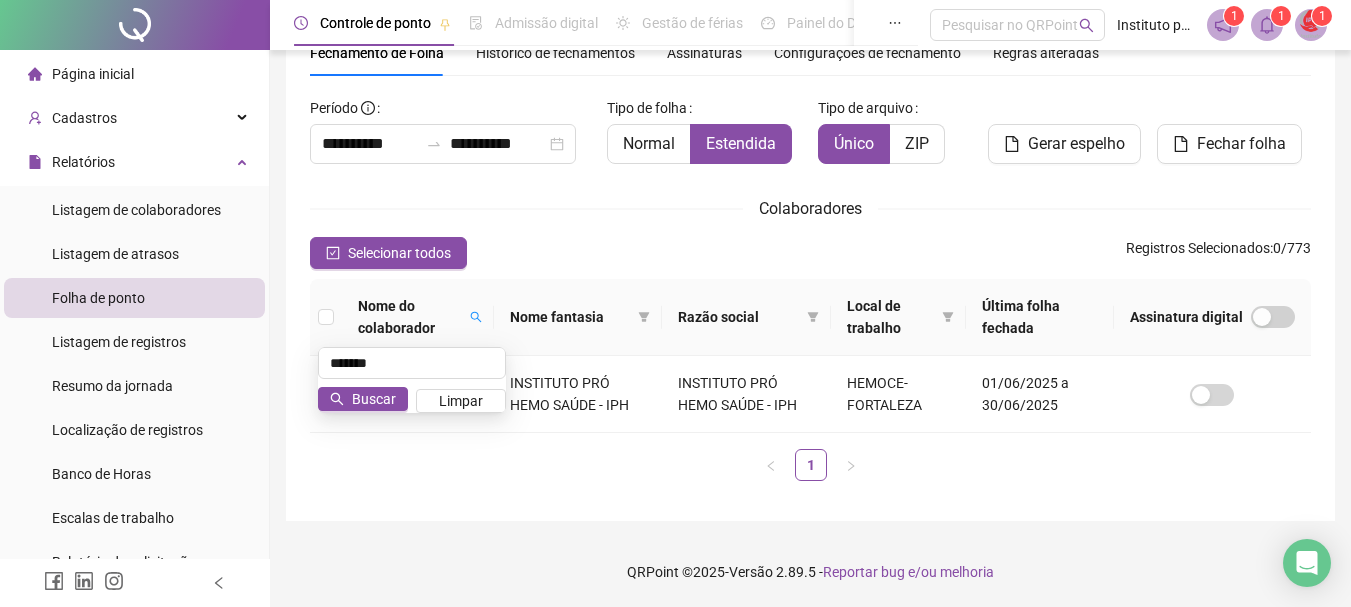 scroll, scrollTop: 92, scrollLeft: 0, axis: vertical 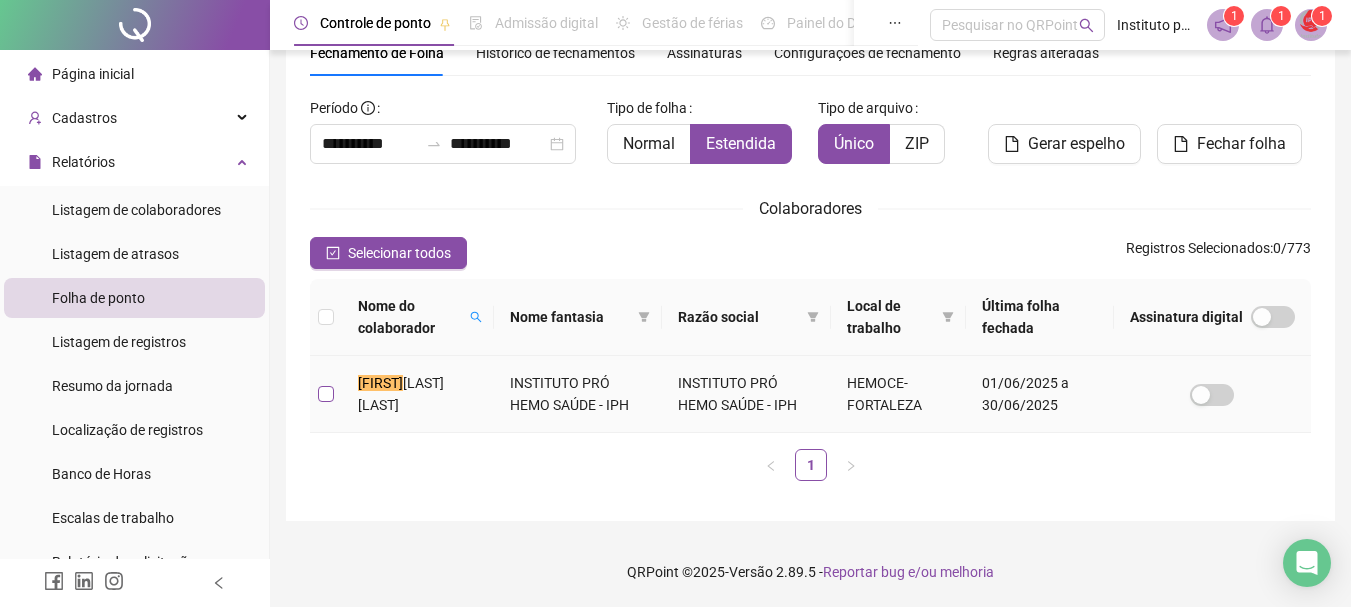 click at bounding box center [326, 394] 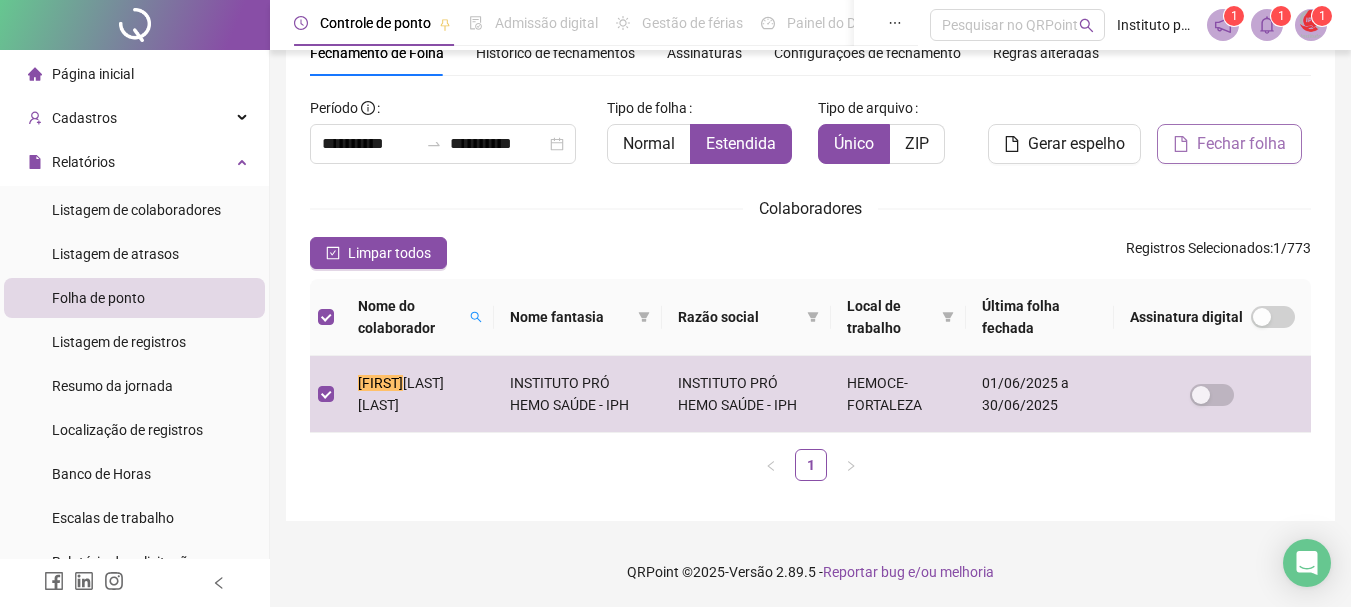 click on "Fechar folha" at bounding box center [1241, 144] 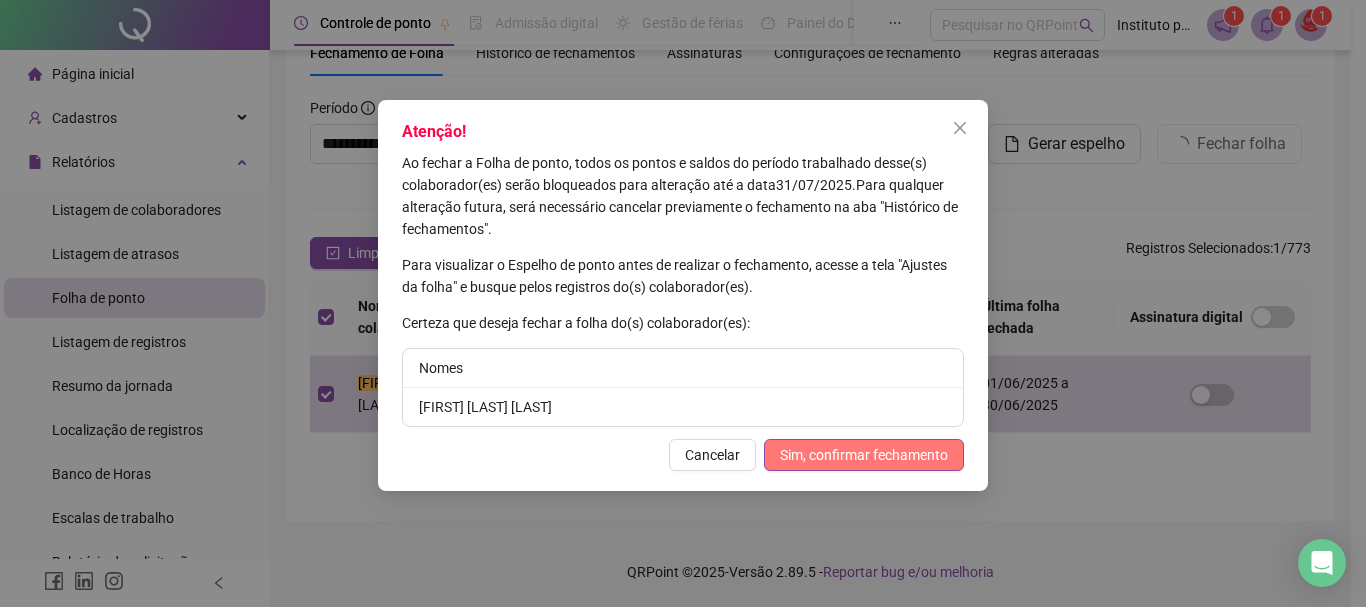 click on "Sim, confirmar fechamento" at bounding box center (864, 455) 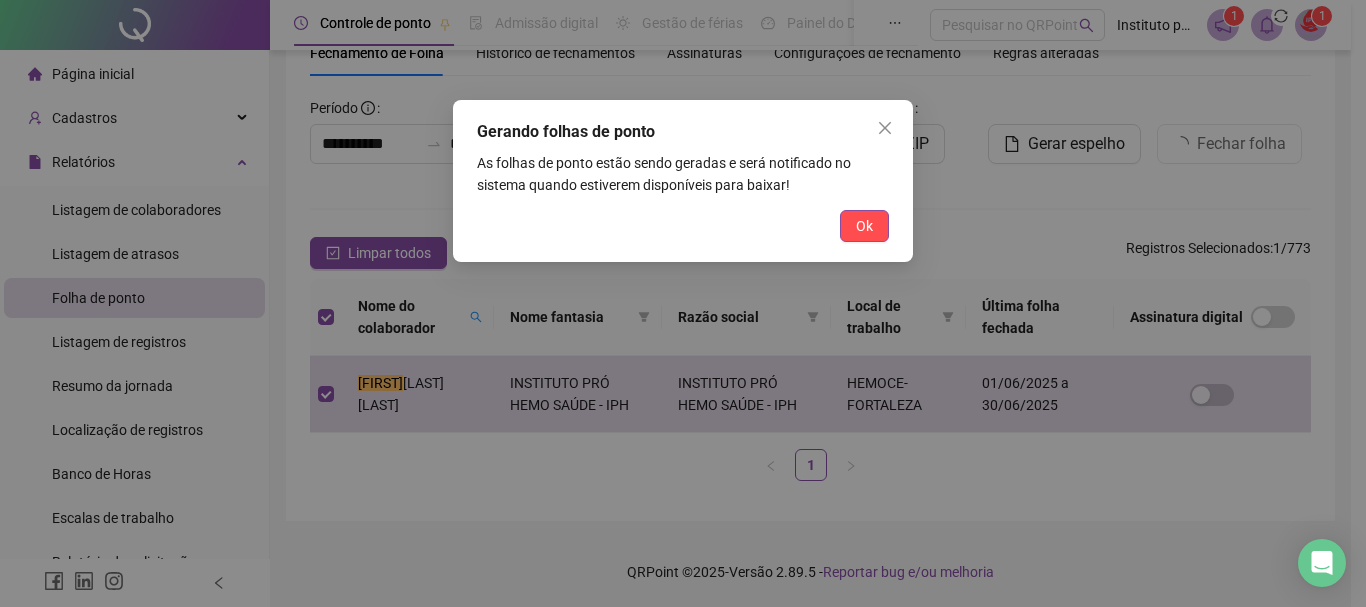 click on "Ok" at bounding box center [864, 226] 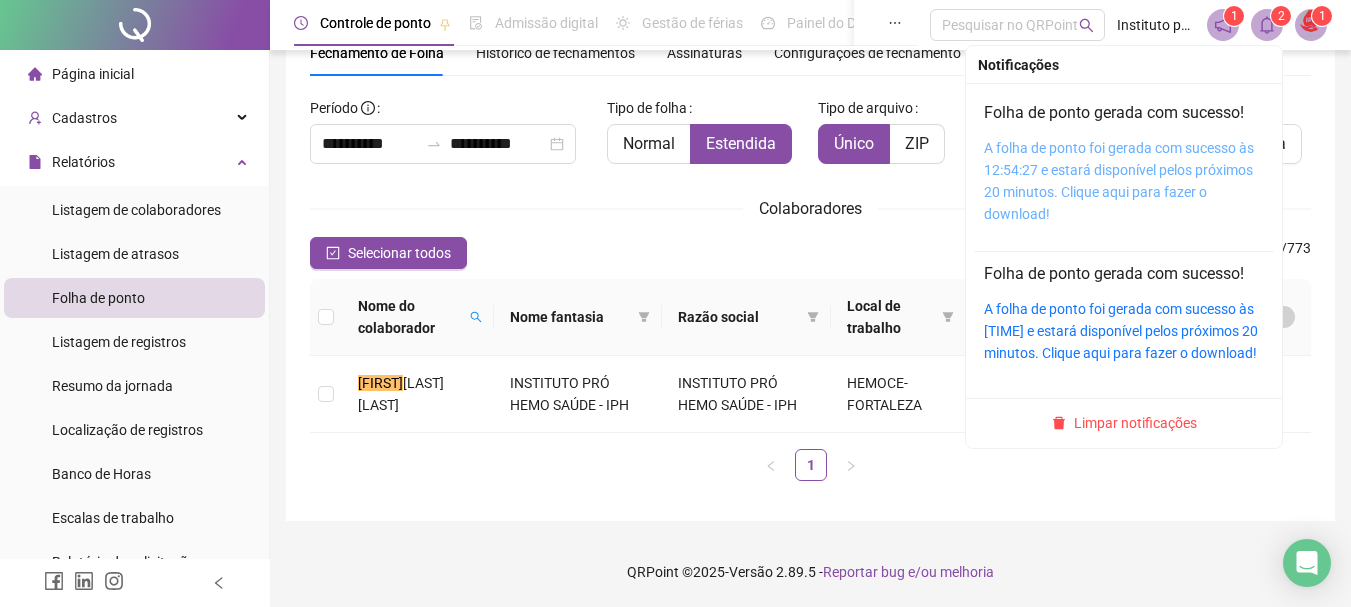 click on "A folha de ponto foi gerada com sucesso às 12:54:27 e estará disponível pelos próximos 20 minutos.
Clique aqui para fazer o download!" at bounding box center [1119, 181] 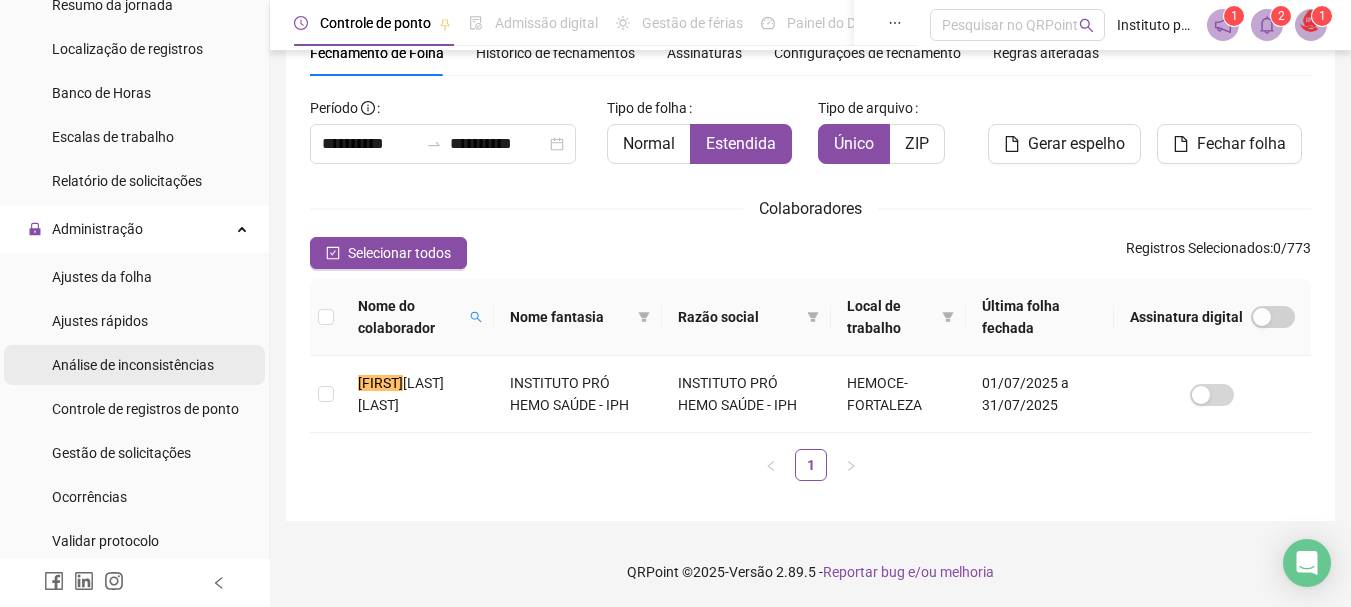 scroll, scrollTop: 400, scrollLeft: 0, axis: vertical 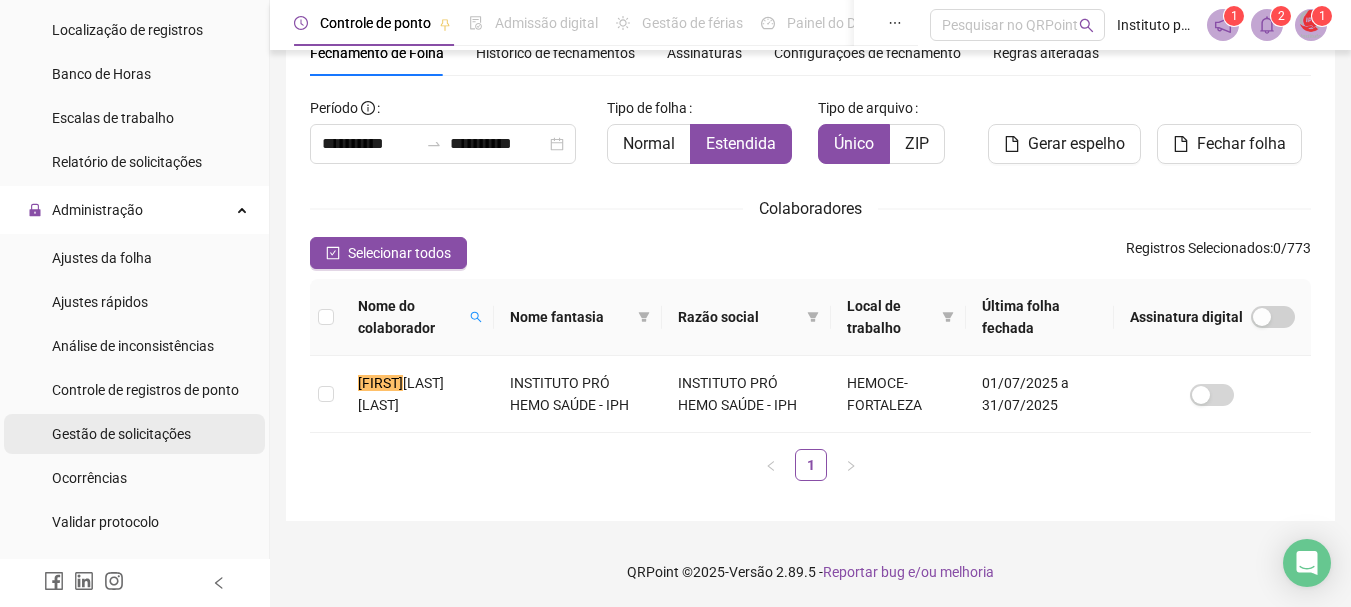 click on "Gestão de solicitações" at bounding box center [121, 434] 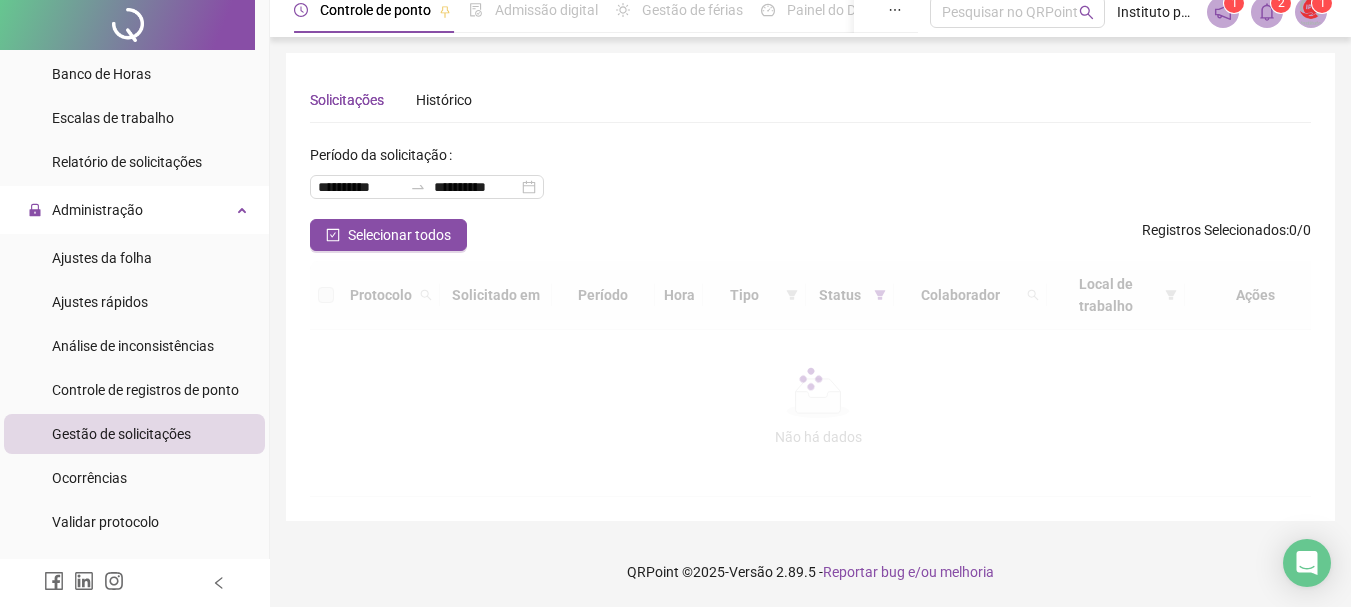 scroll, scrollTop: 0, scrollLeft: 0, axis: both 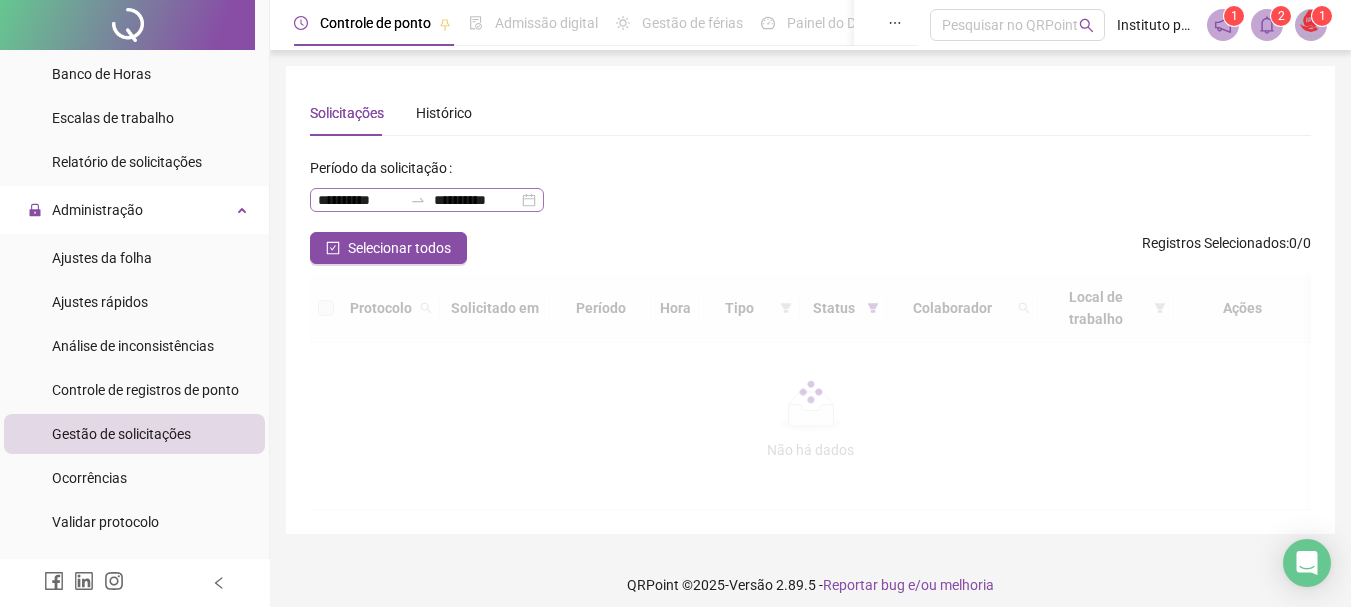 click on "**********" at bounding box center [427, 200] 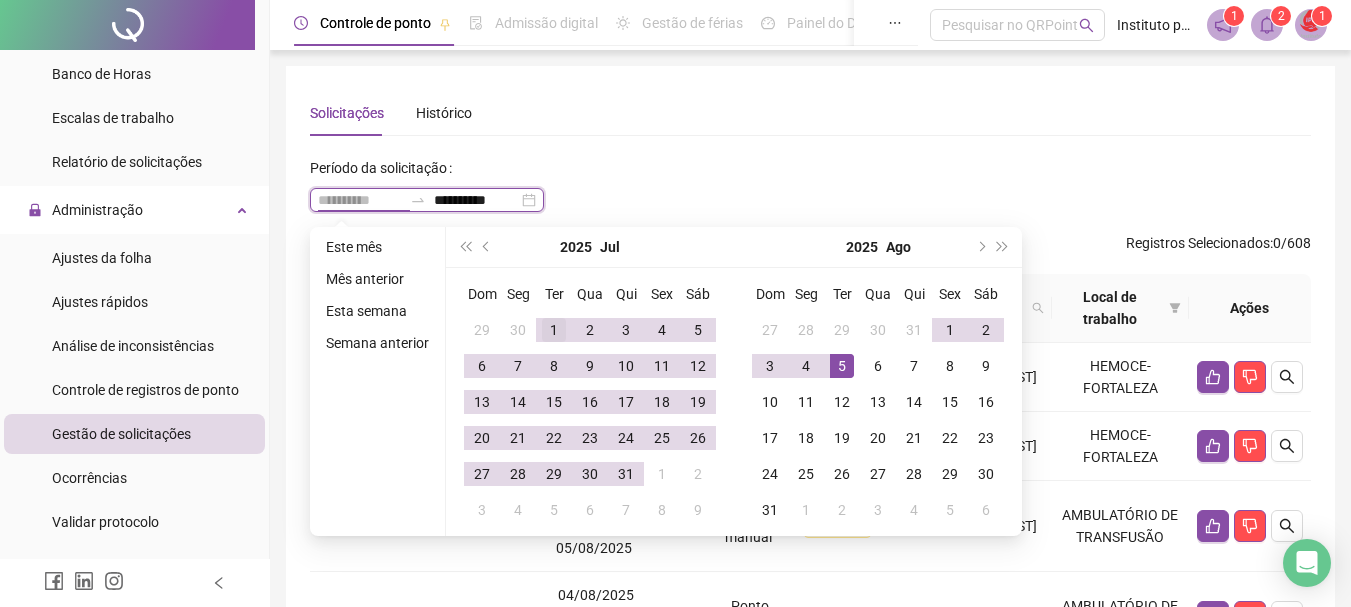type on "**********" 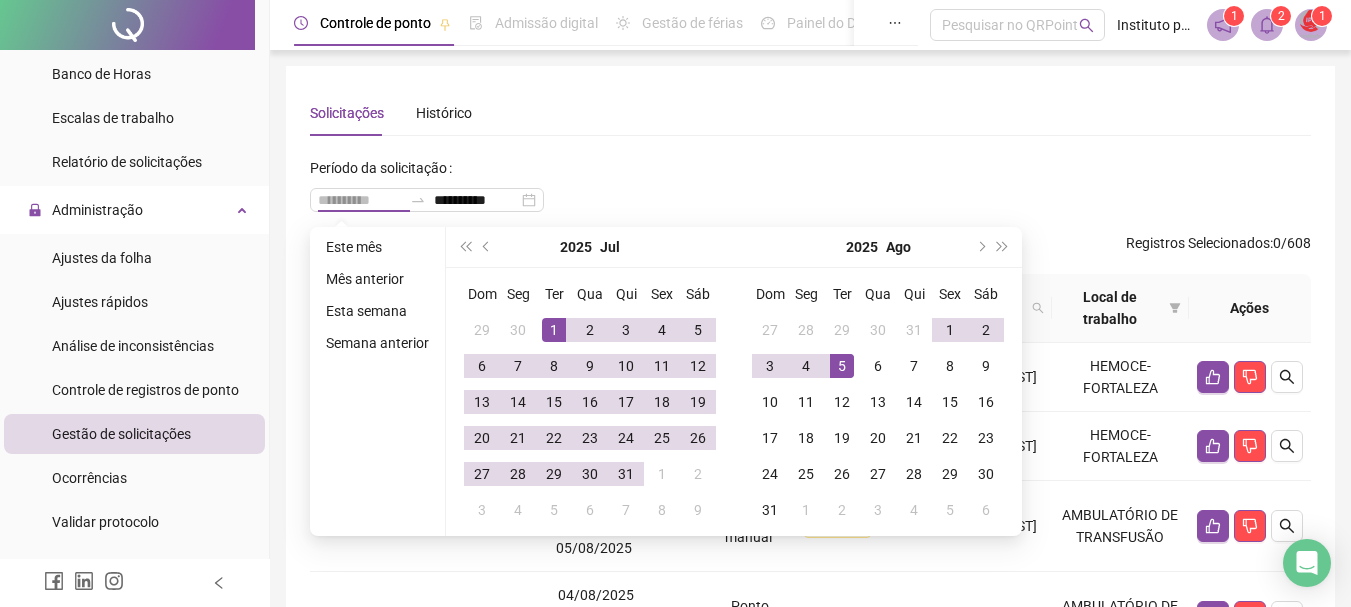 click on "1" at bounding box center [554, 330] 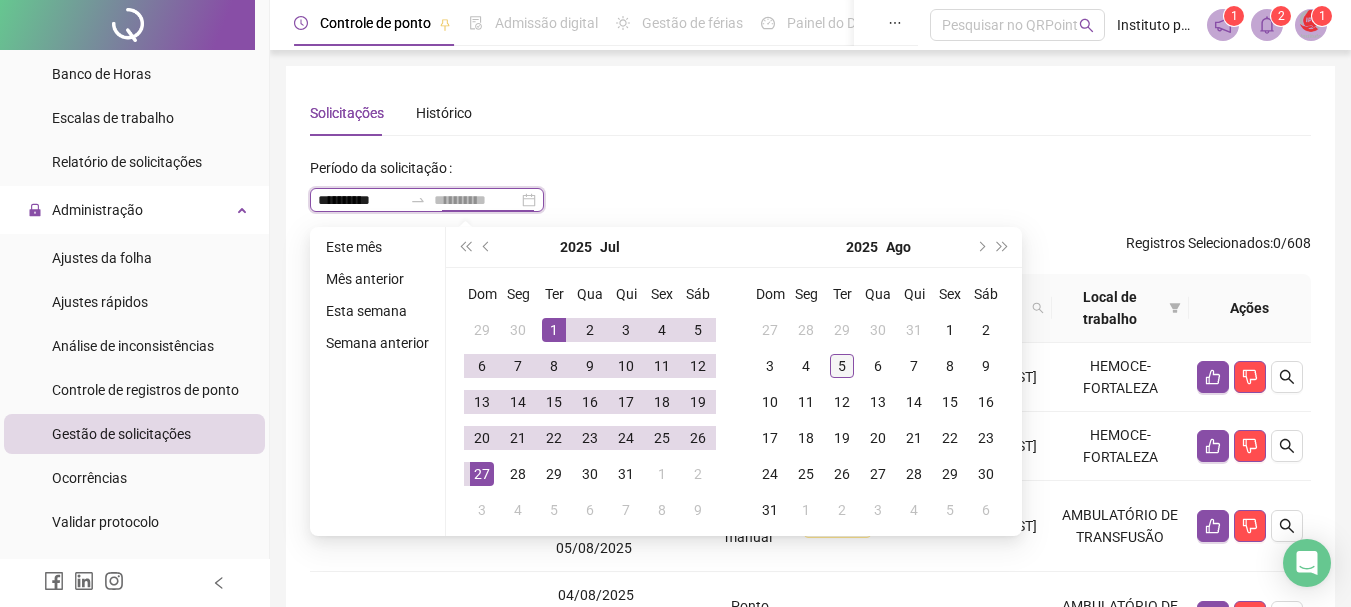 type on "**********" 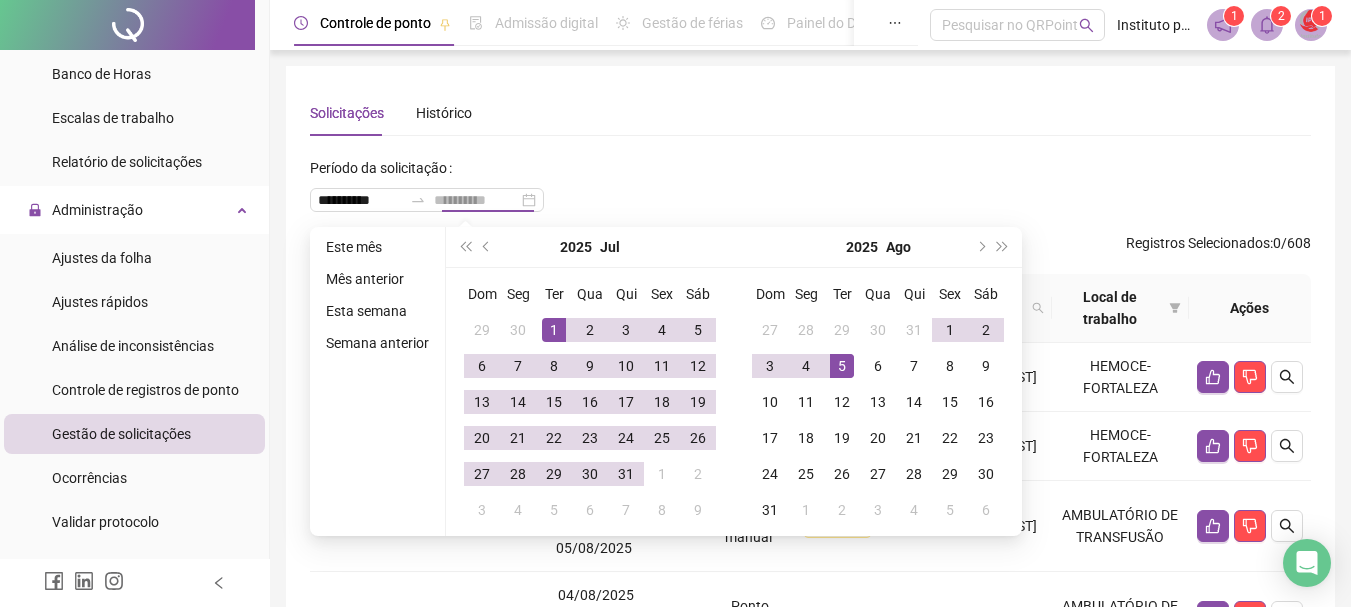 click on "5" at bounding box center [842, 366] 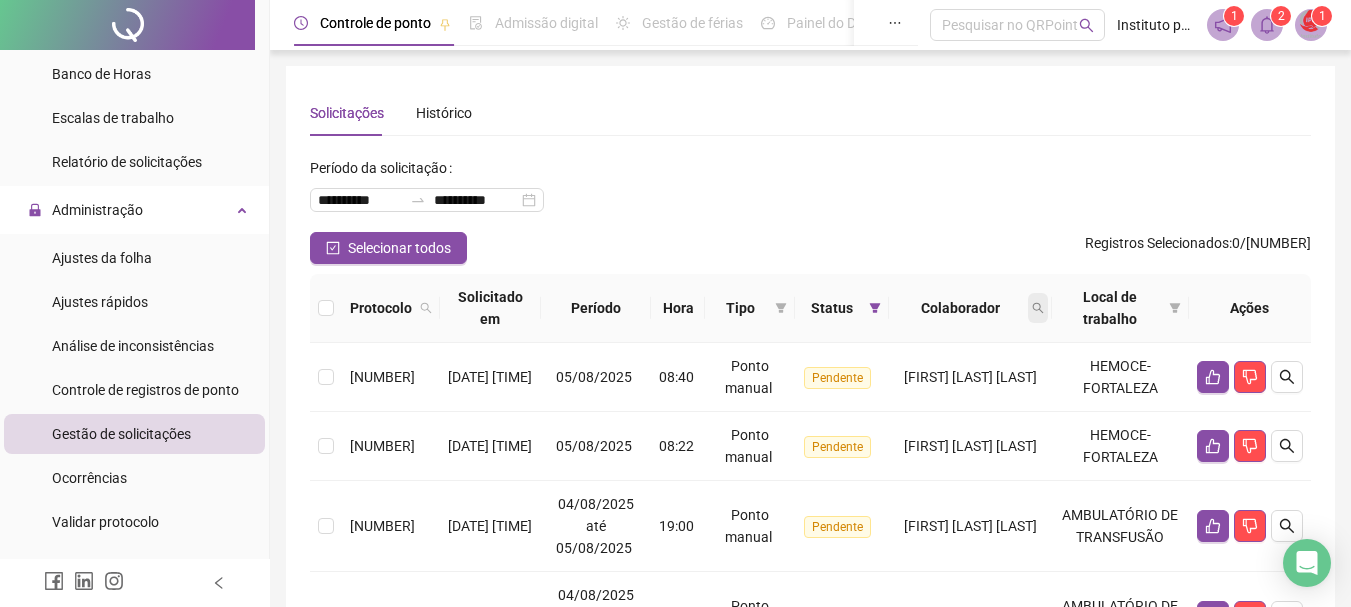 click at bounding box center [1038, 308] 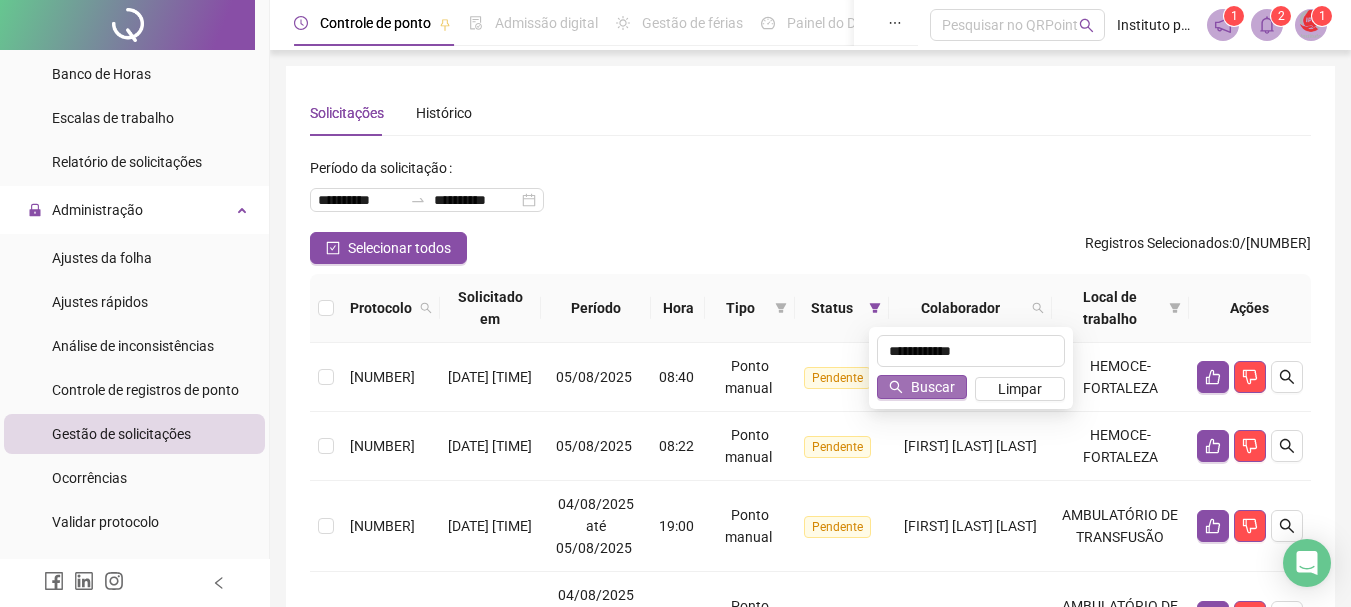 type on "**********" 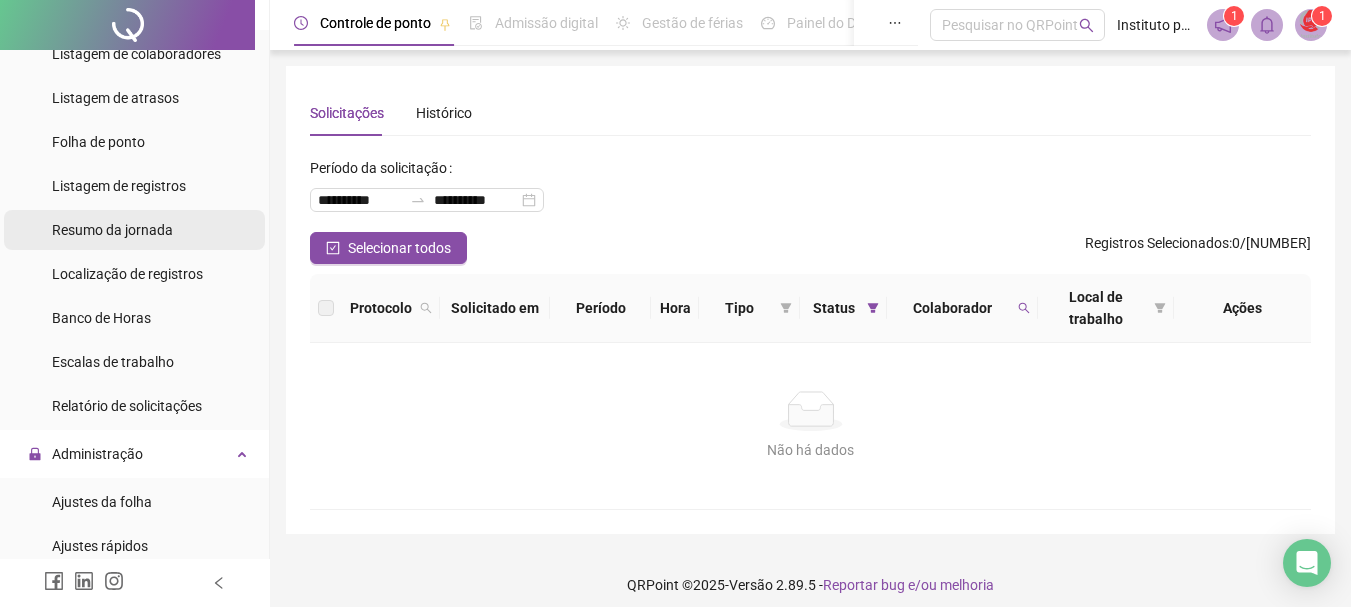 scroll, scrollTop: 100, scrollLeft: 0, axis: vertical 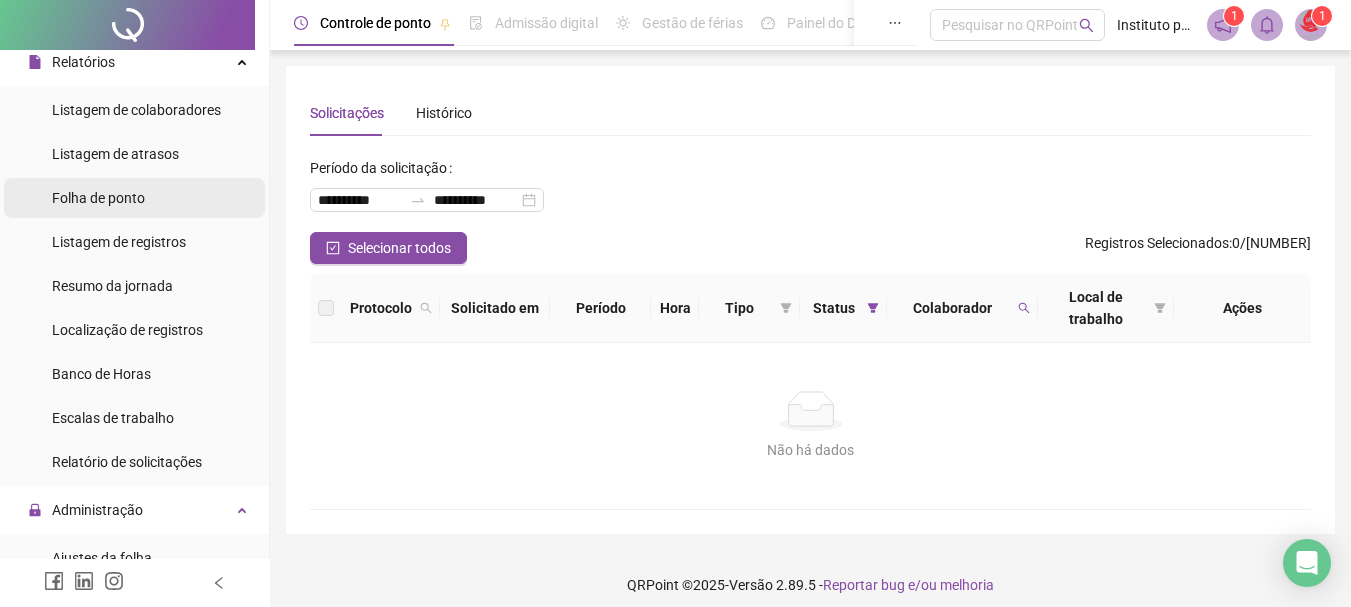 click on "Folha de ponto" at bounding box center [98, 198] 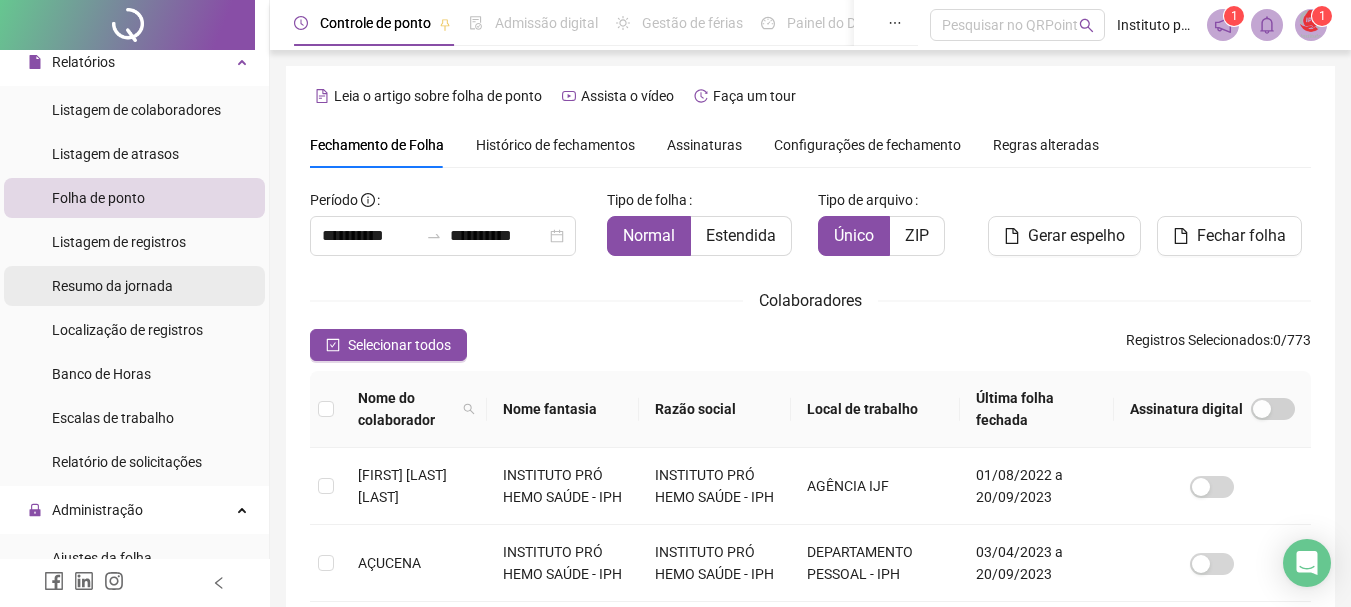 scroll, scrollTop: 106, scrollLeft: 0, axis: vertical 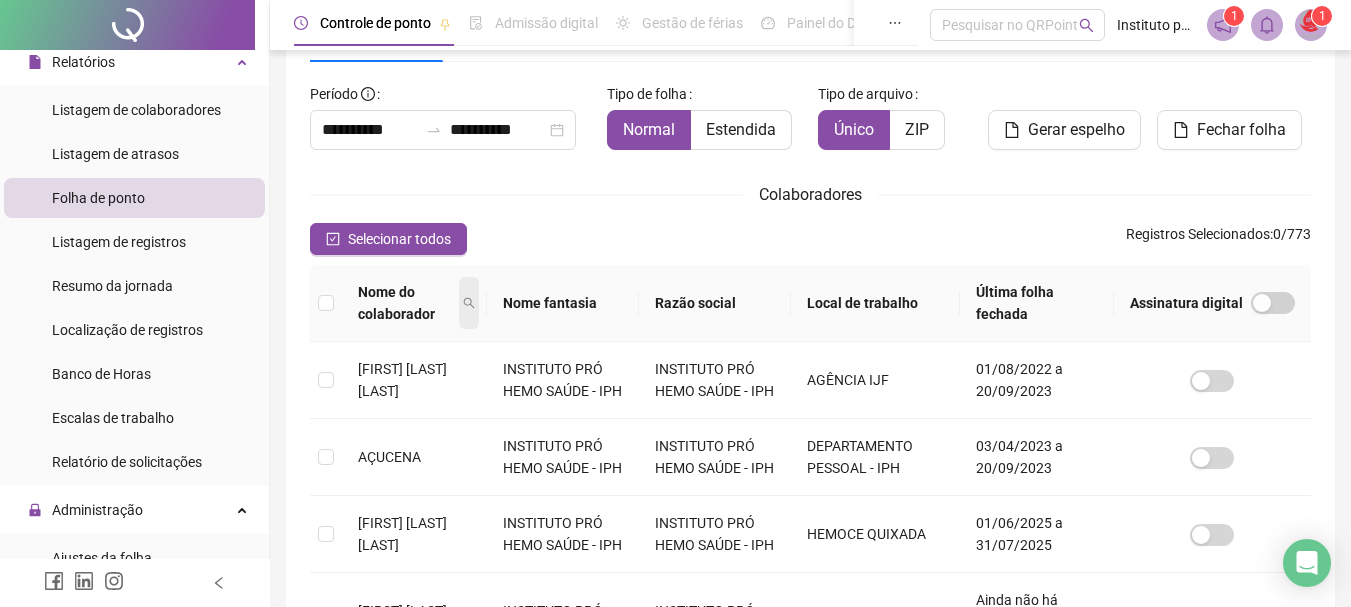drag, startPoint x: 494, startPoint y: 307, endPoint x: 494, endPoint y: 294, distance: 13 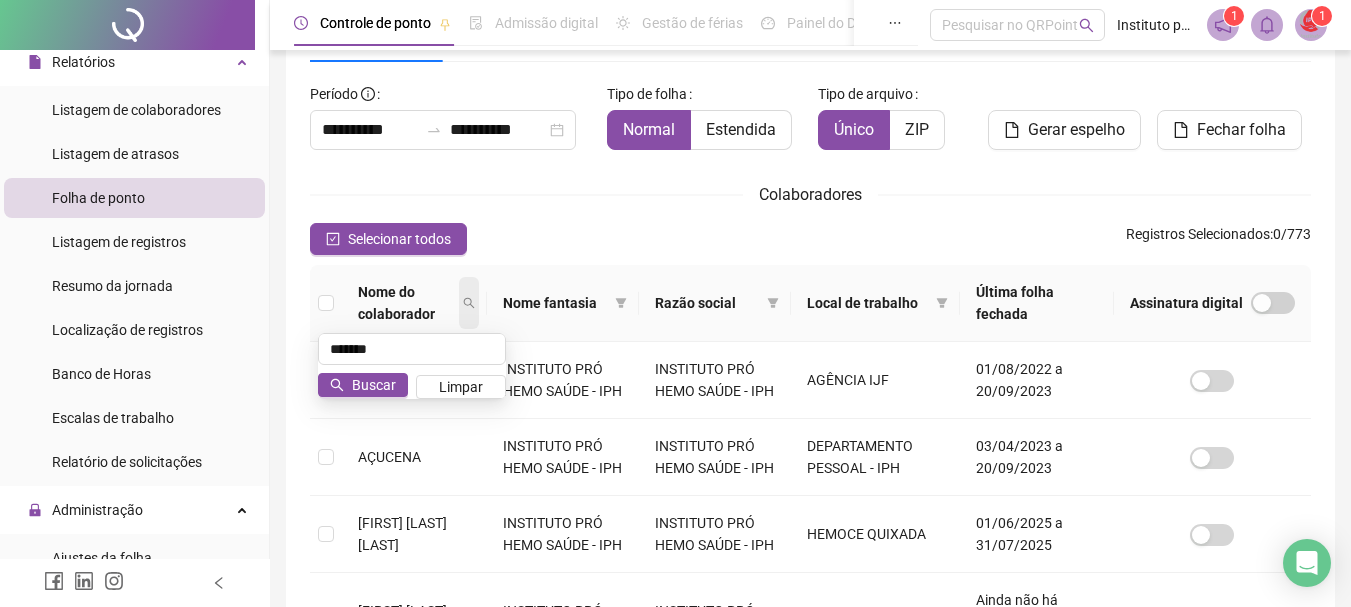 type on "*******" 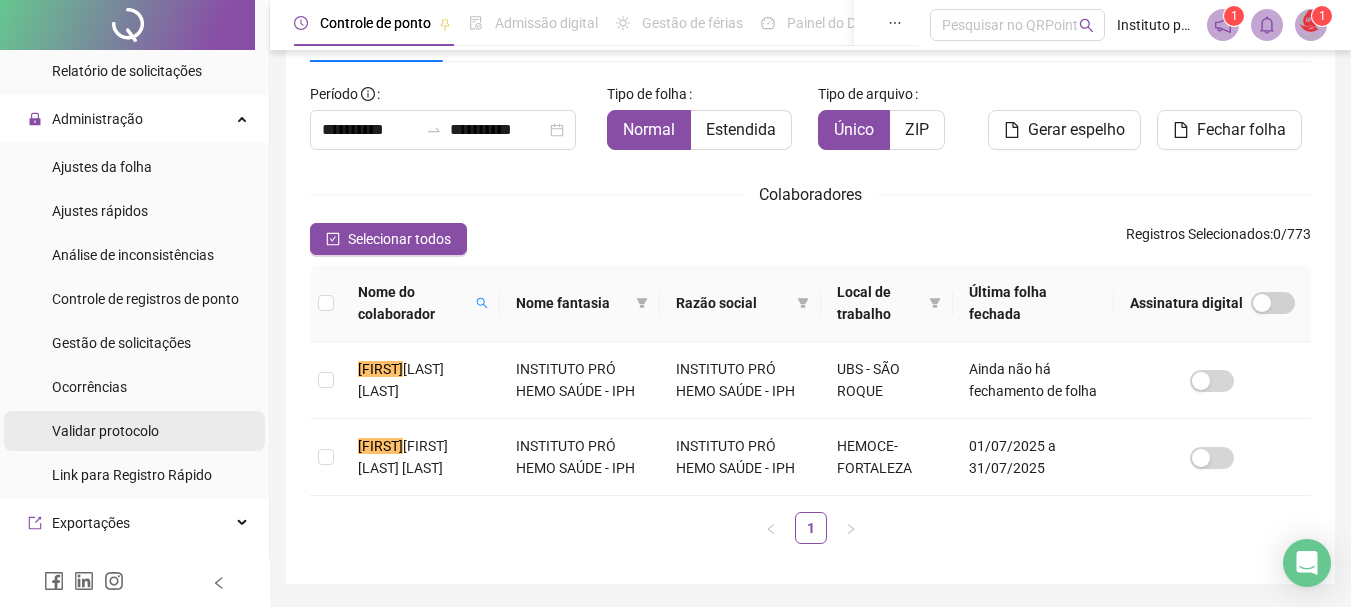 scroll, scrollTop: 500, scrollLeft: 0, axis: vertical 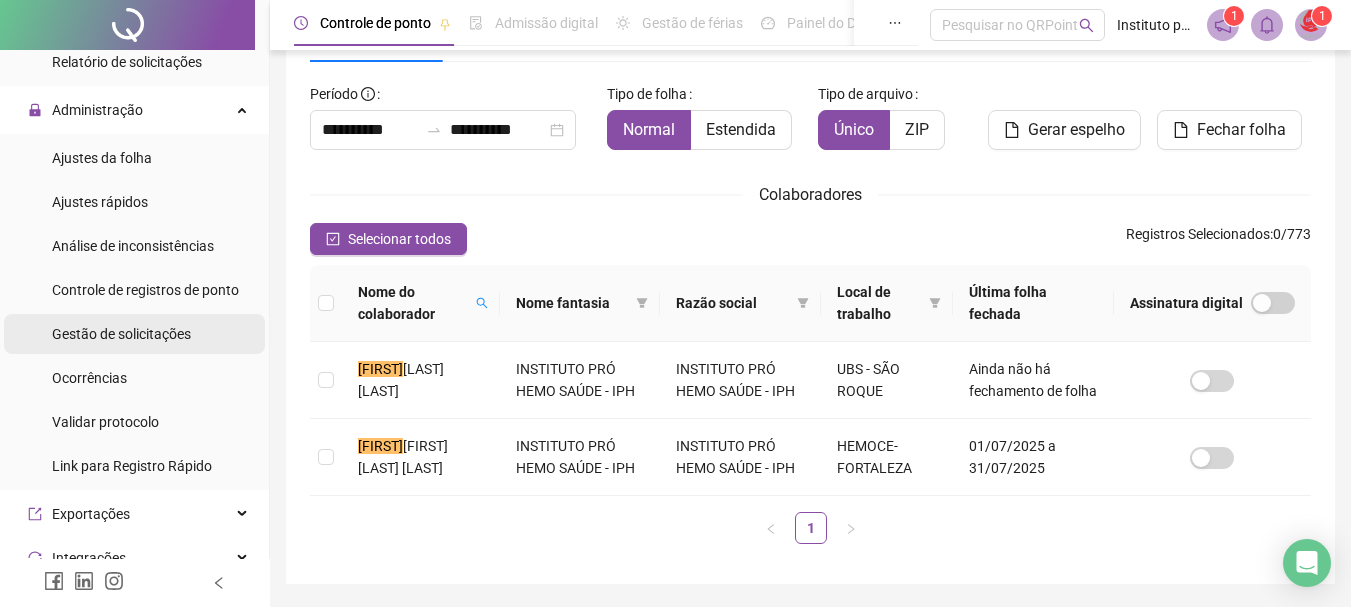 click on "Gestão de solicitações" at bounding box center [121, 334] 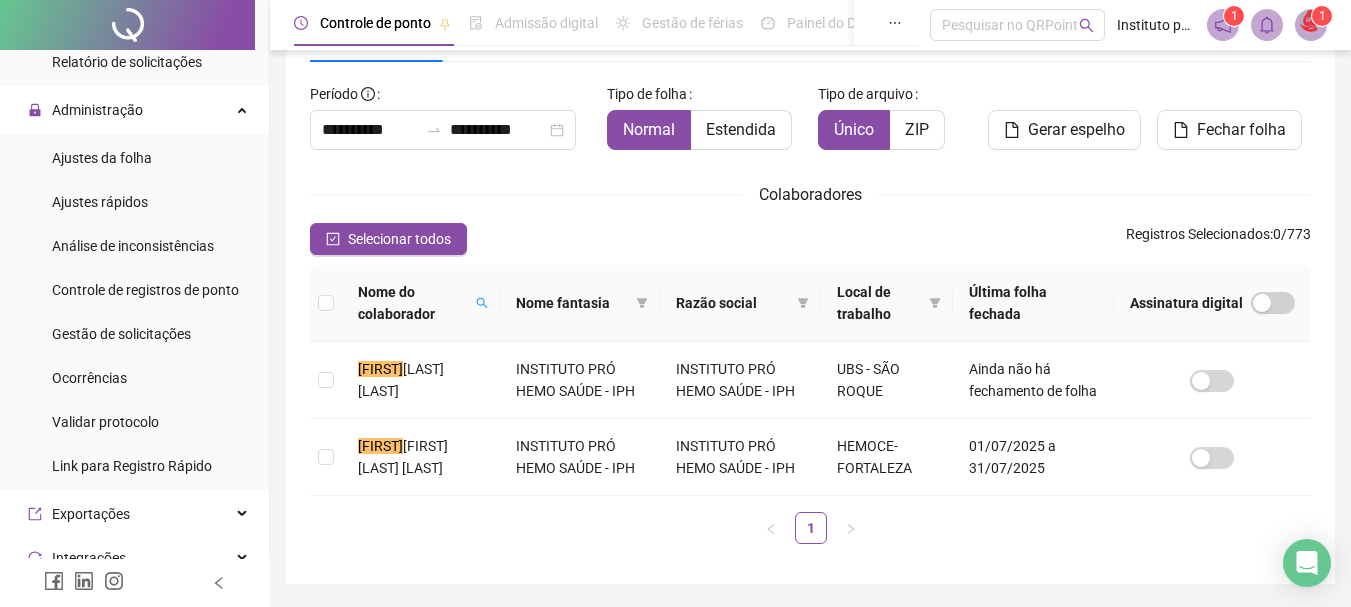 scroll, scrollTop: 0, scrollLeft: 0, axis: both 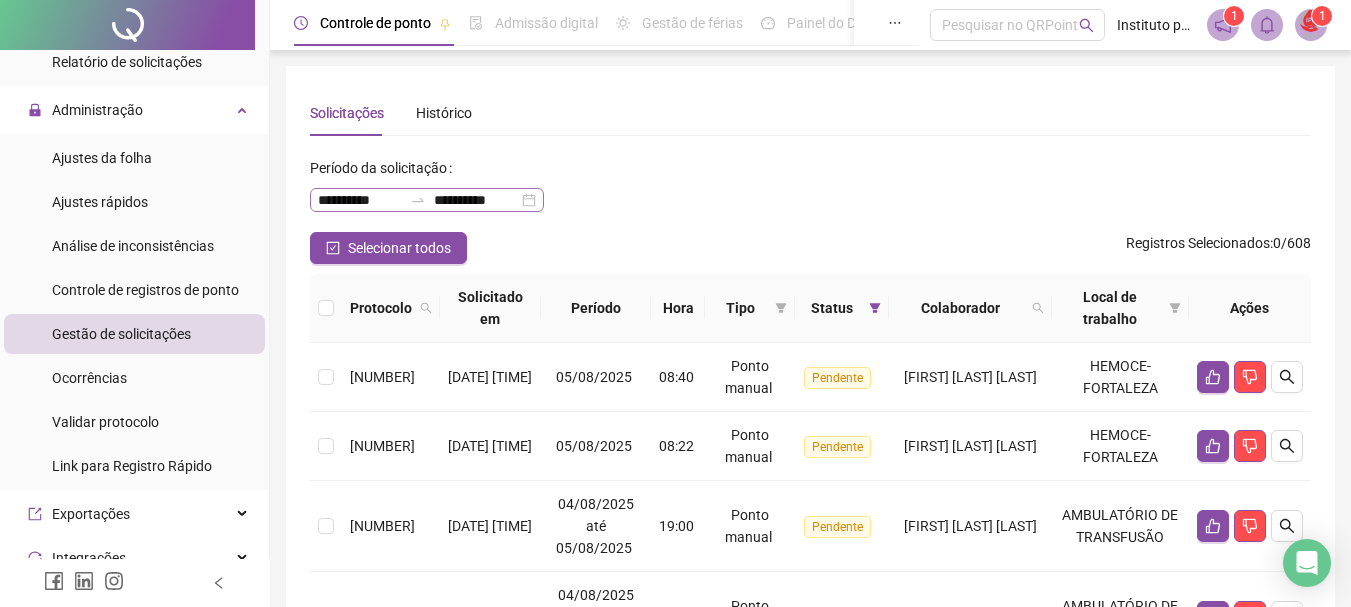click on "**********" at bounding box center (427, 200) 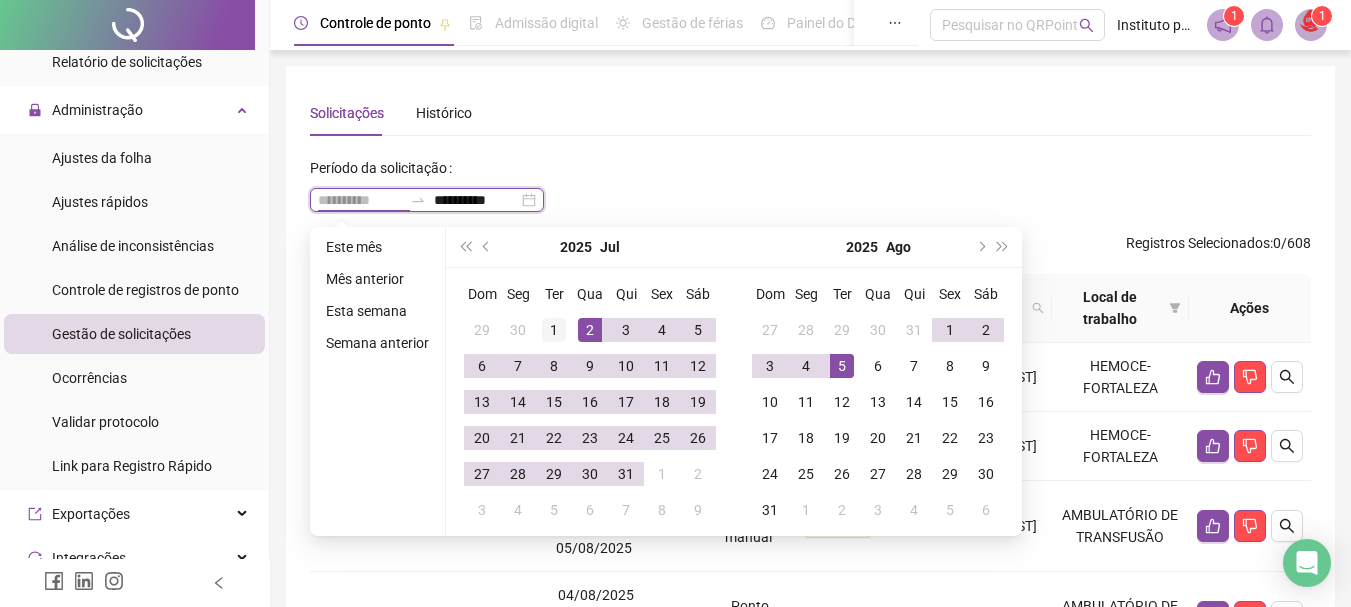 type on "**********" 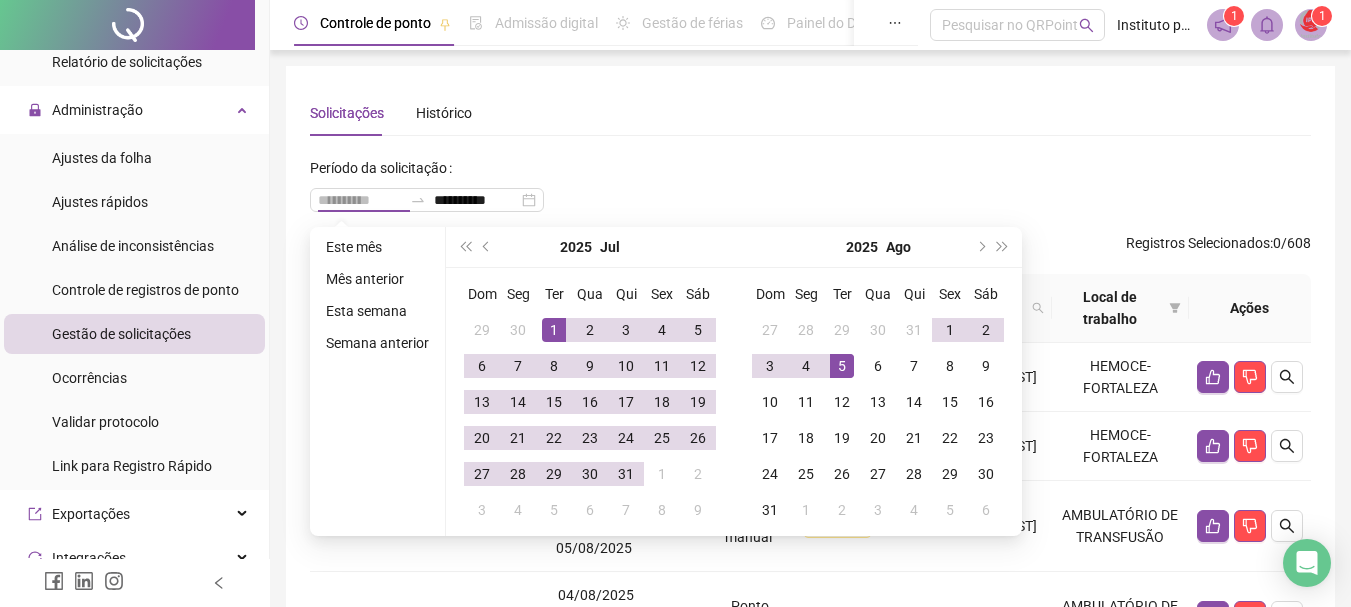 click on "1" at bounding box center [554, 330] 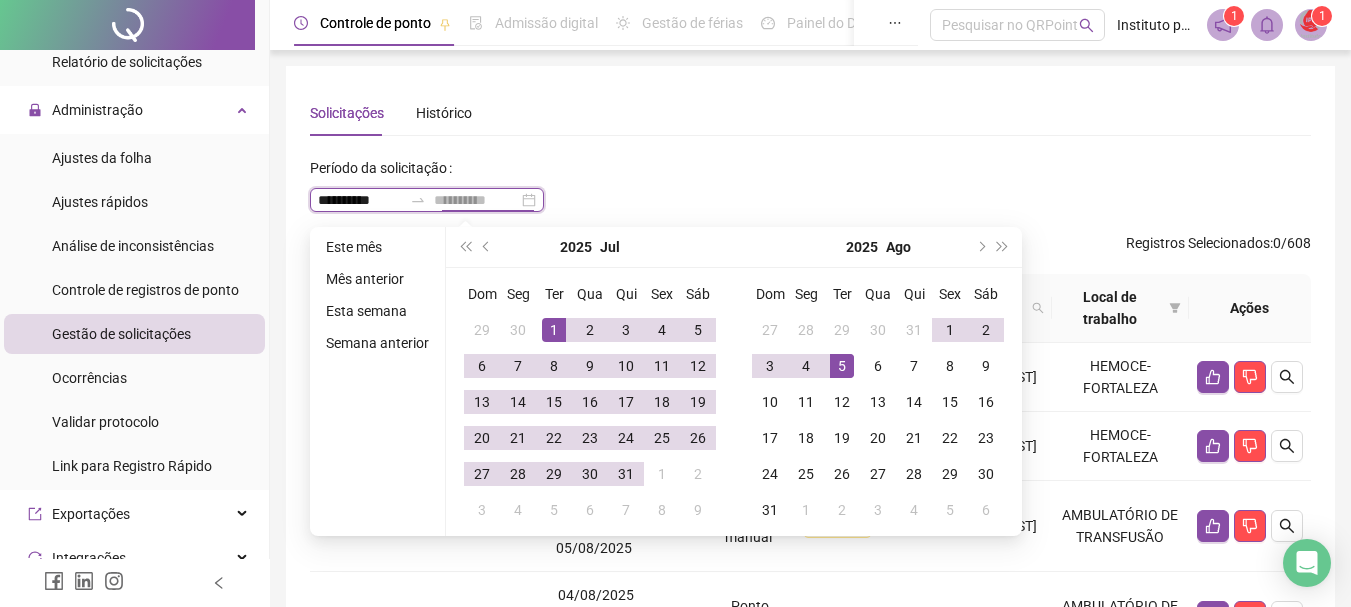 type on "**********" 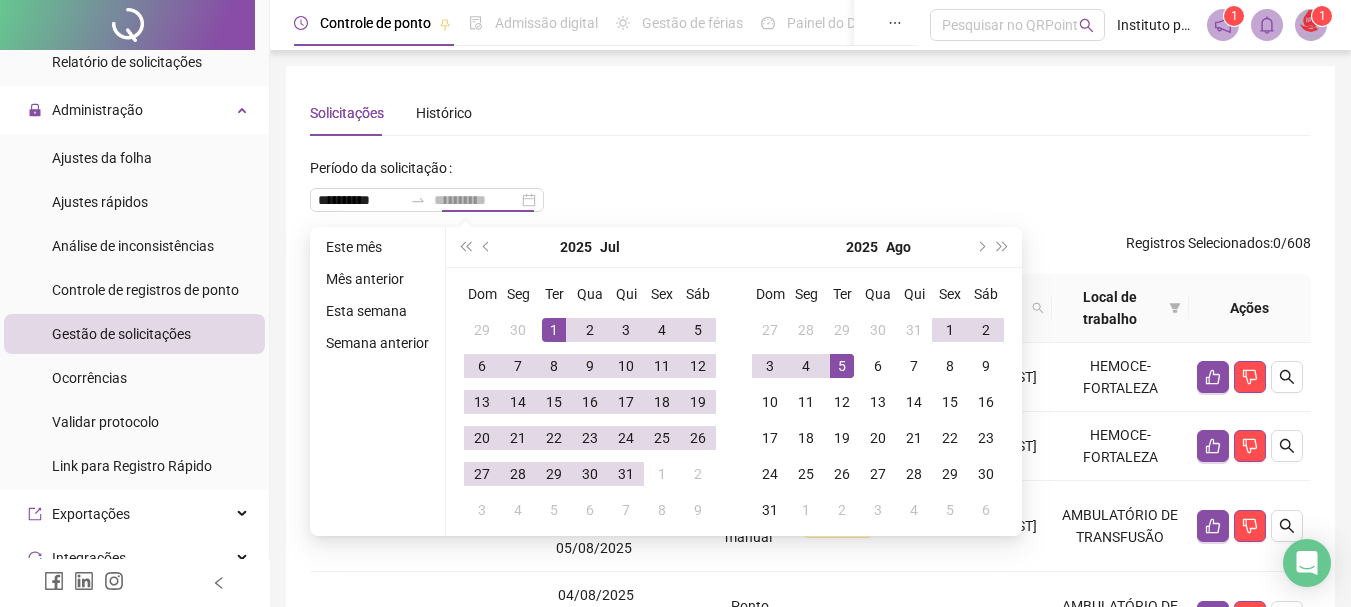 click on "5" at bounding box center [842, 366] 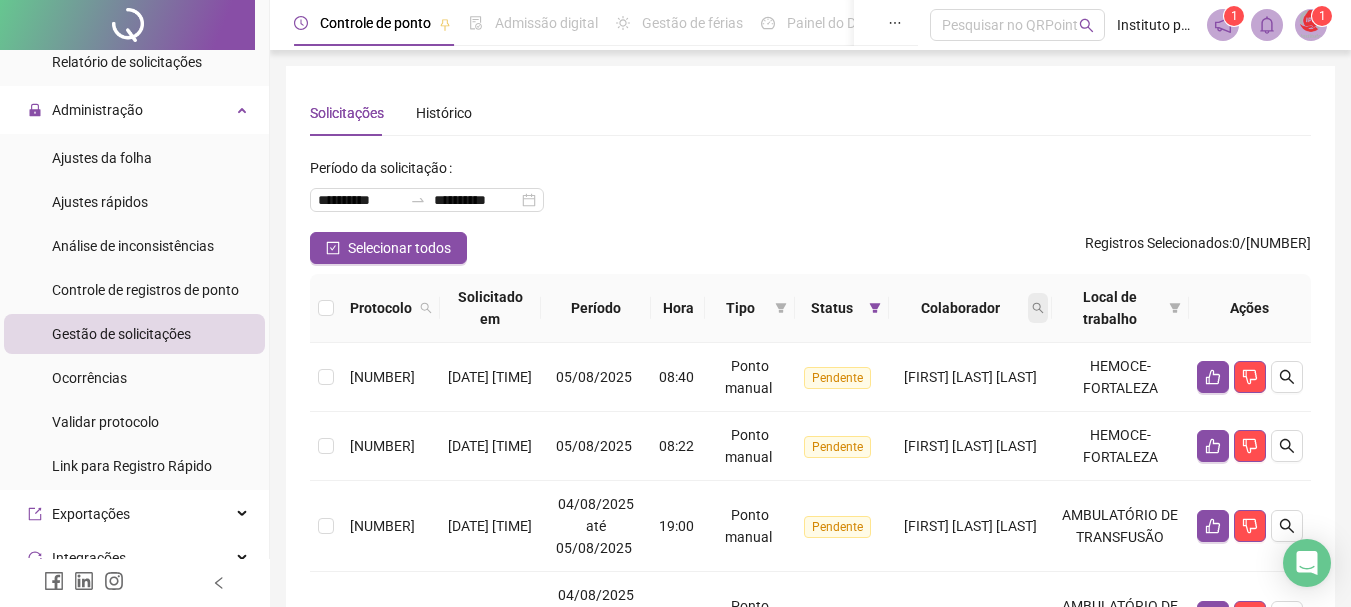click at bounding box center [1038, 308] 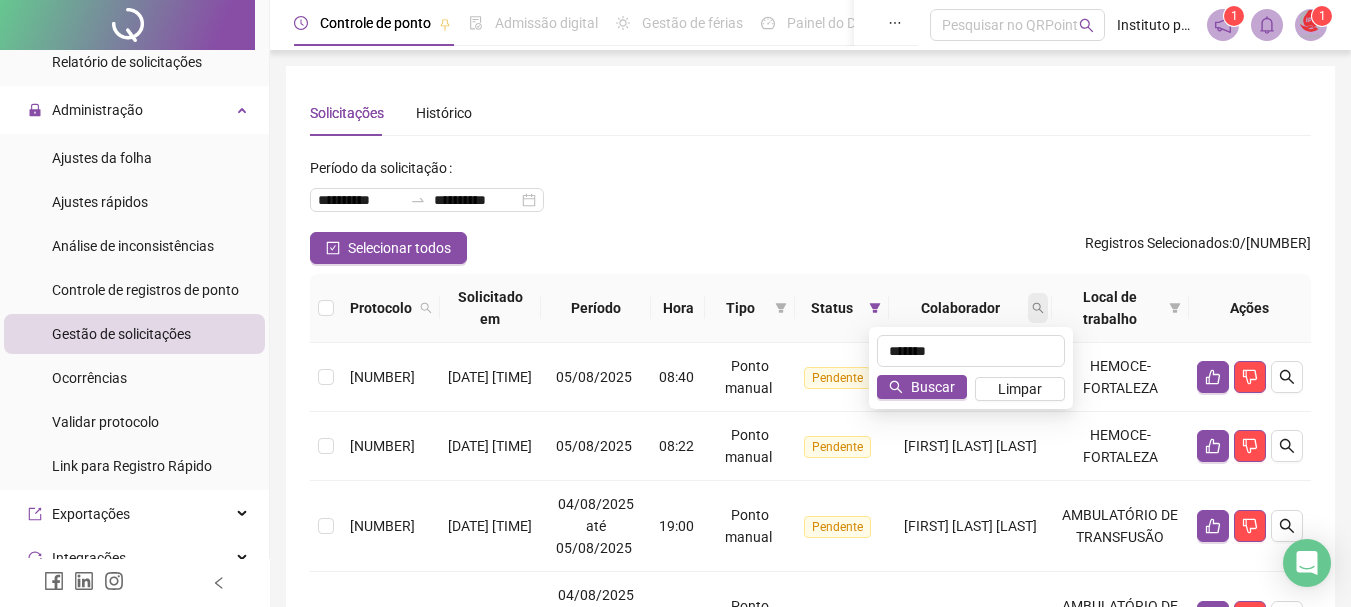 type on "*******" 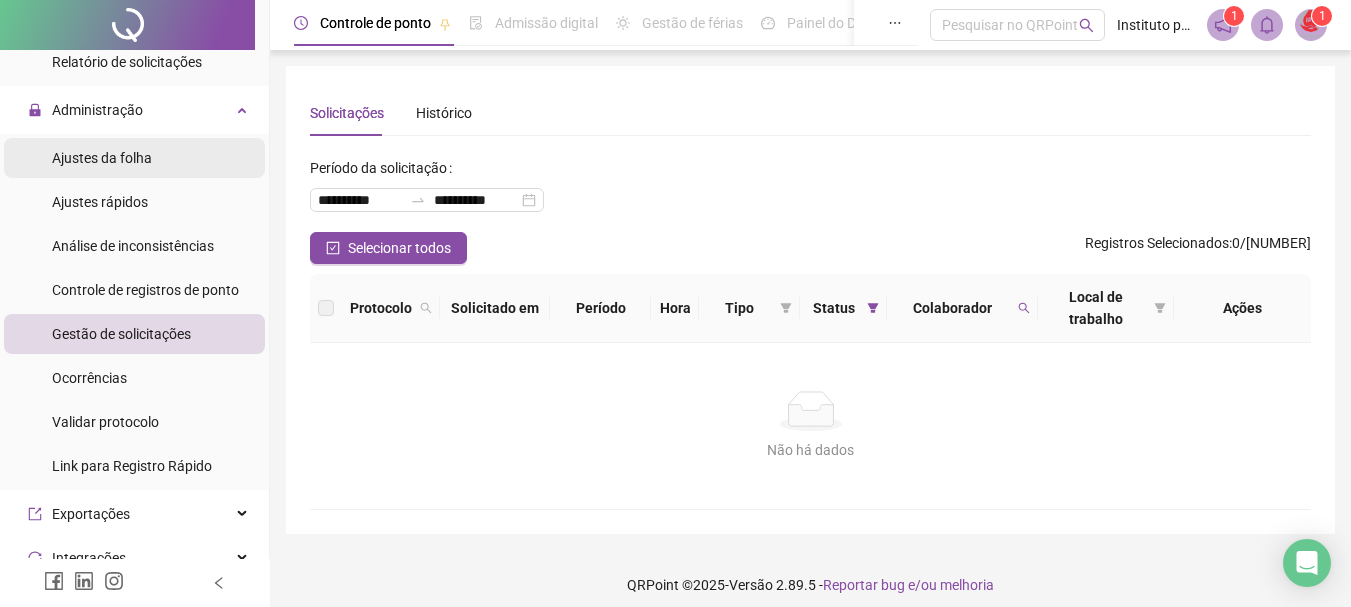 click on "Ajustes da folha" at bounding box center [102, 158] 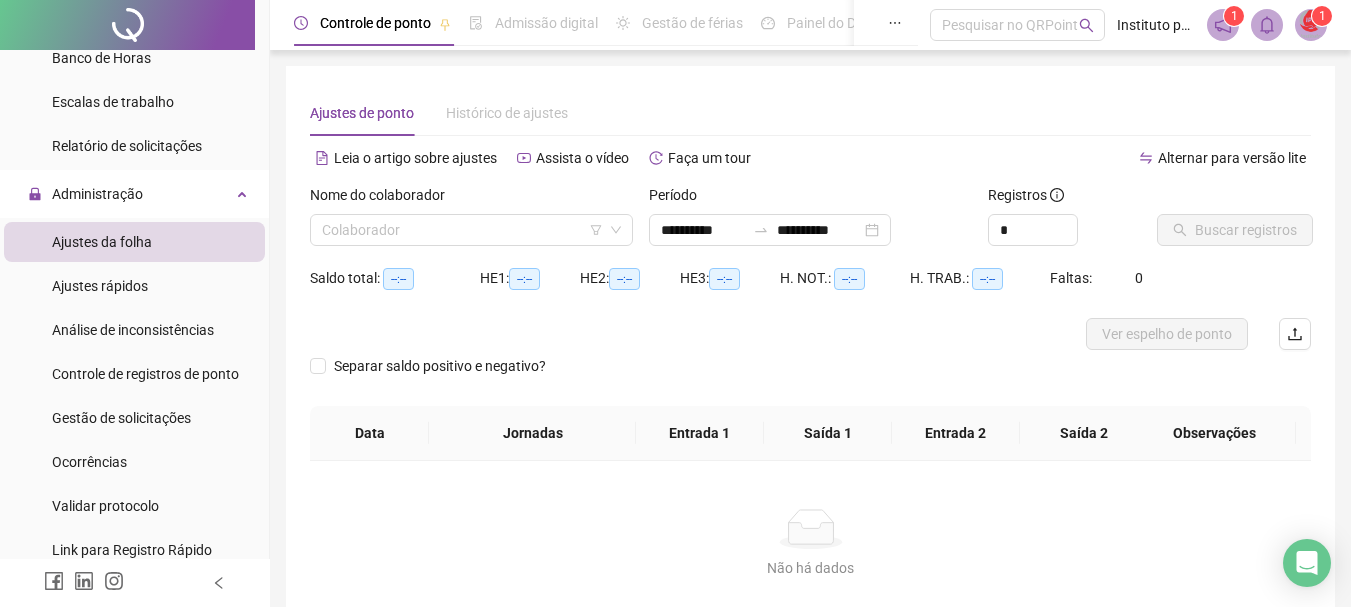 scroll, scrollTop: 300, scrollLeft: 0, axis: vertical 